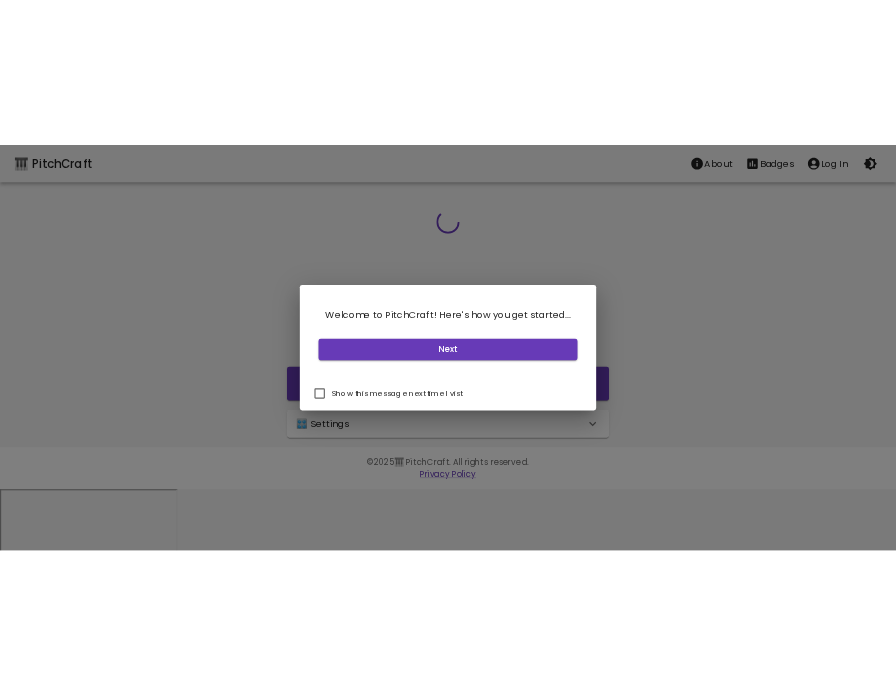scroll, scrollTop: 0, scrollLeft: 0, axis: both 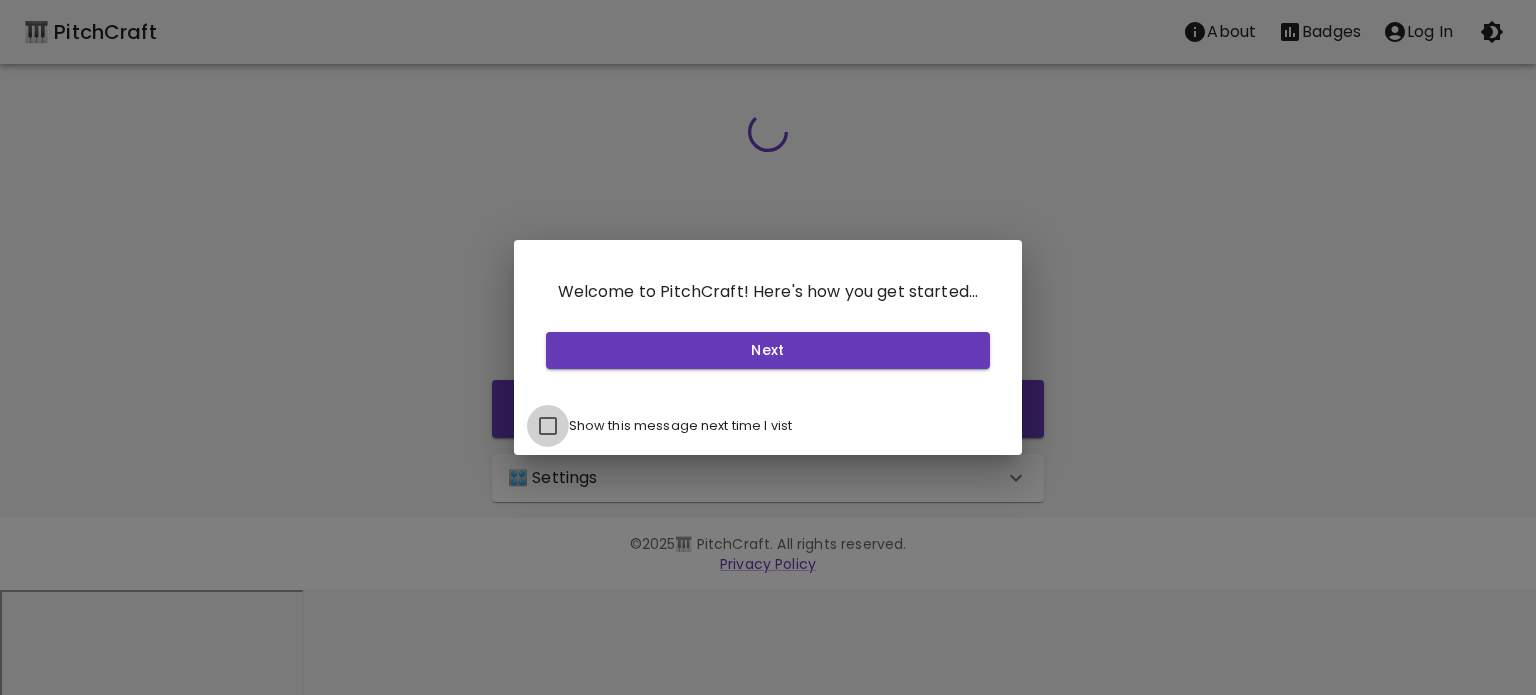 click on "Show this message next time I vist" at bounding box center [548, 426] 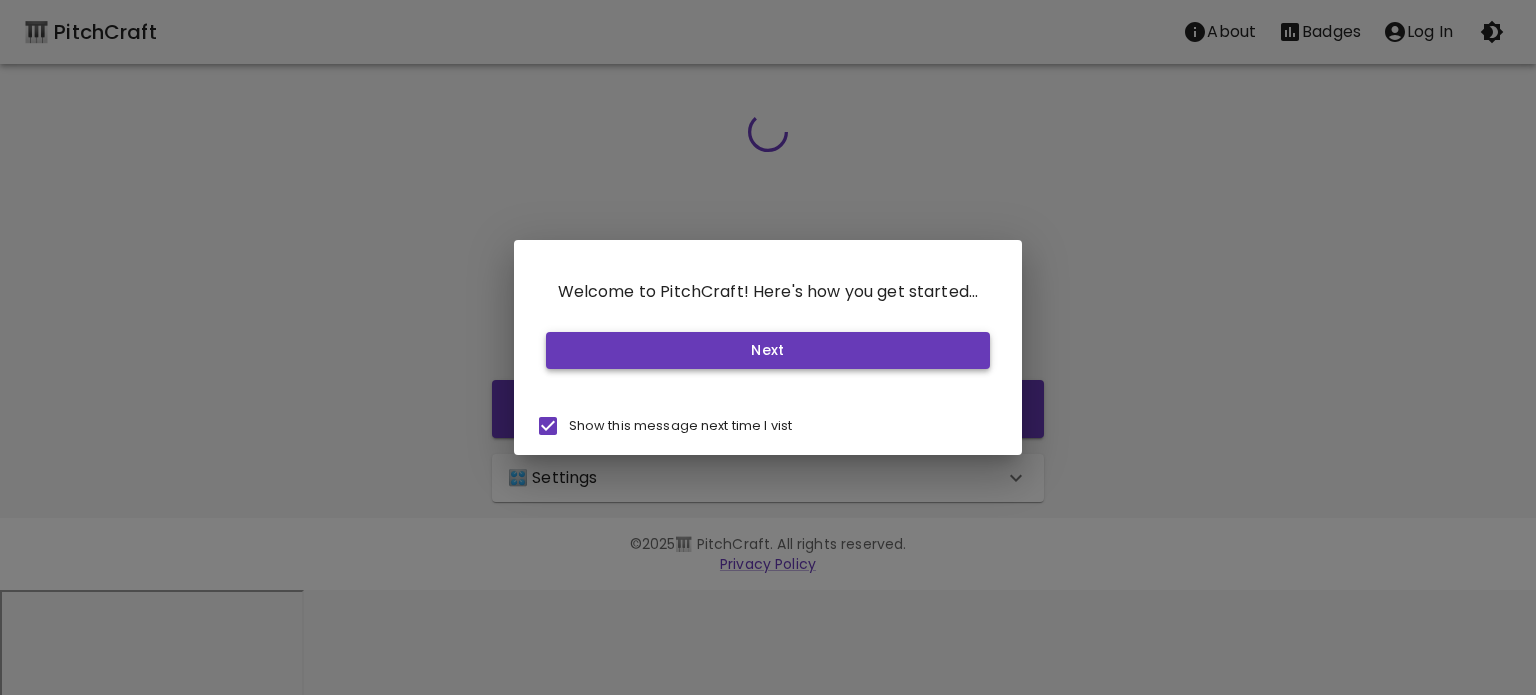 click on "Next" at bounding box center [768, 350] 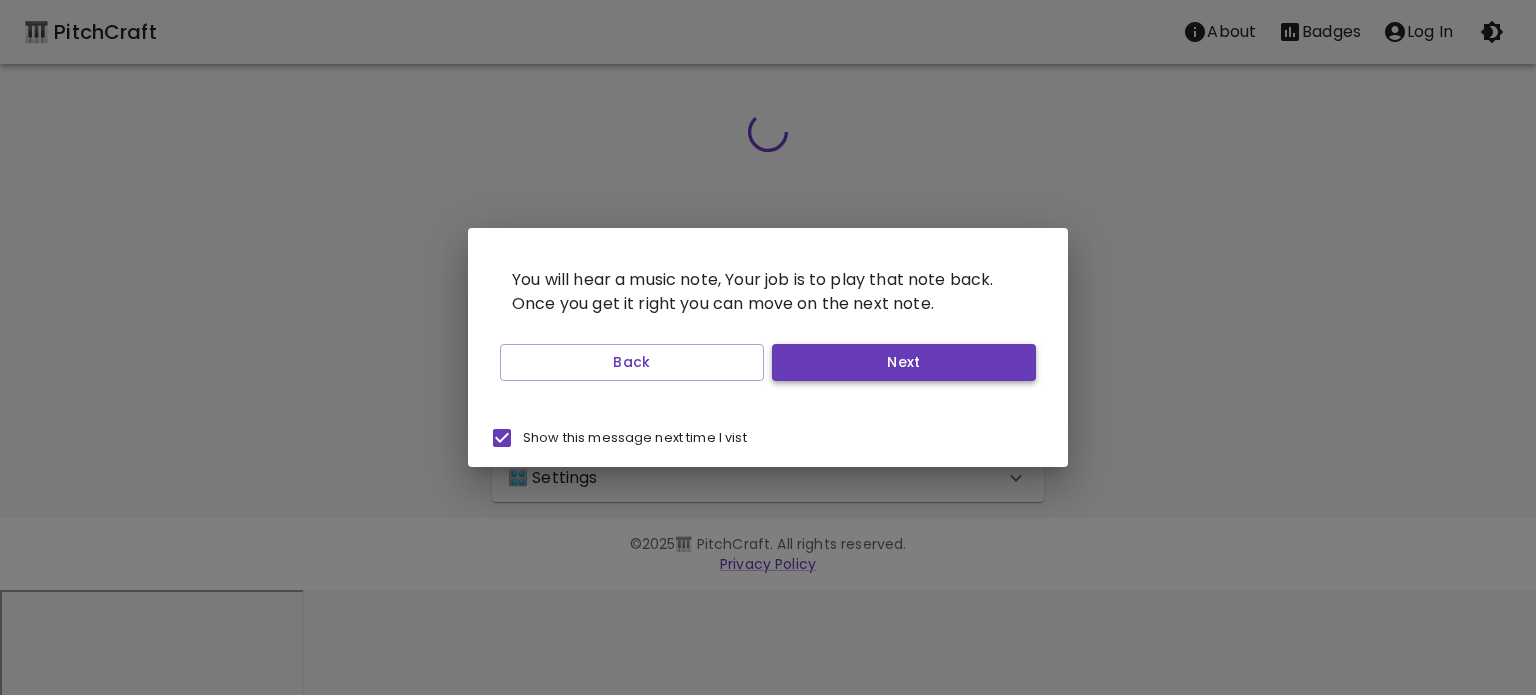 click on "Next" at bounding box center (904, 362) 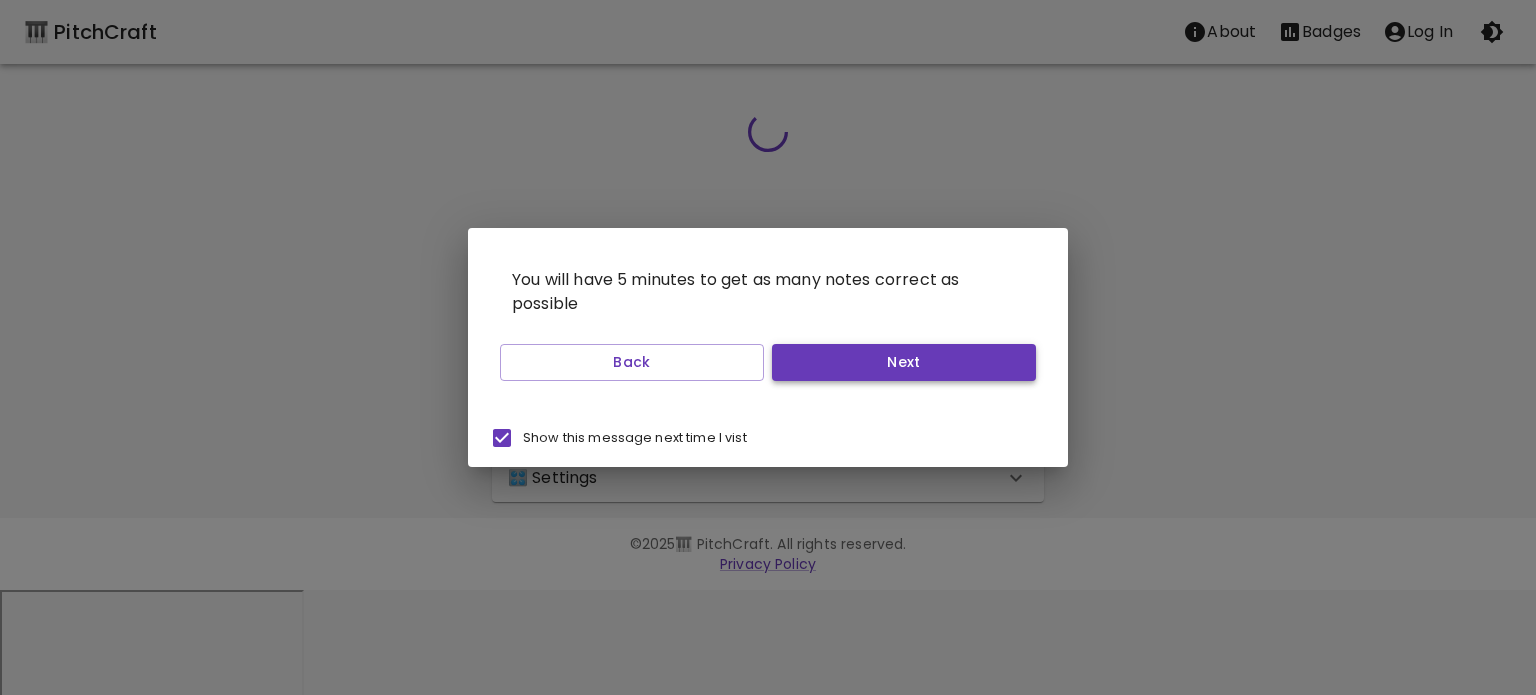 click on "Next" at bounding box center [904, 362] 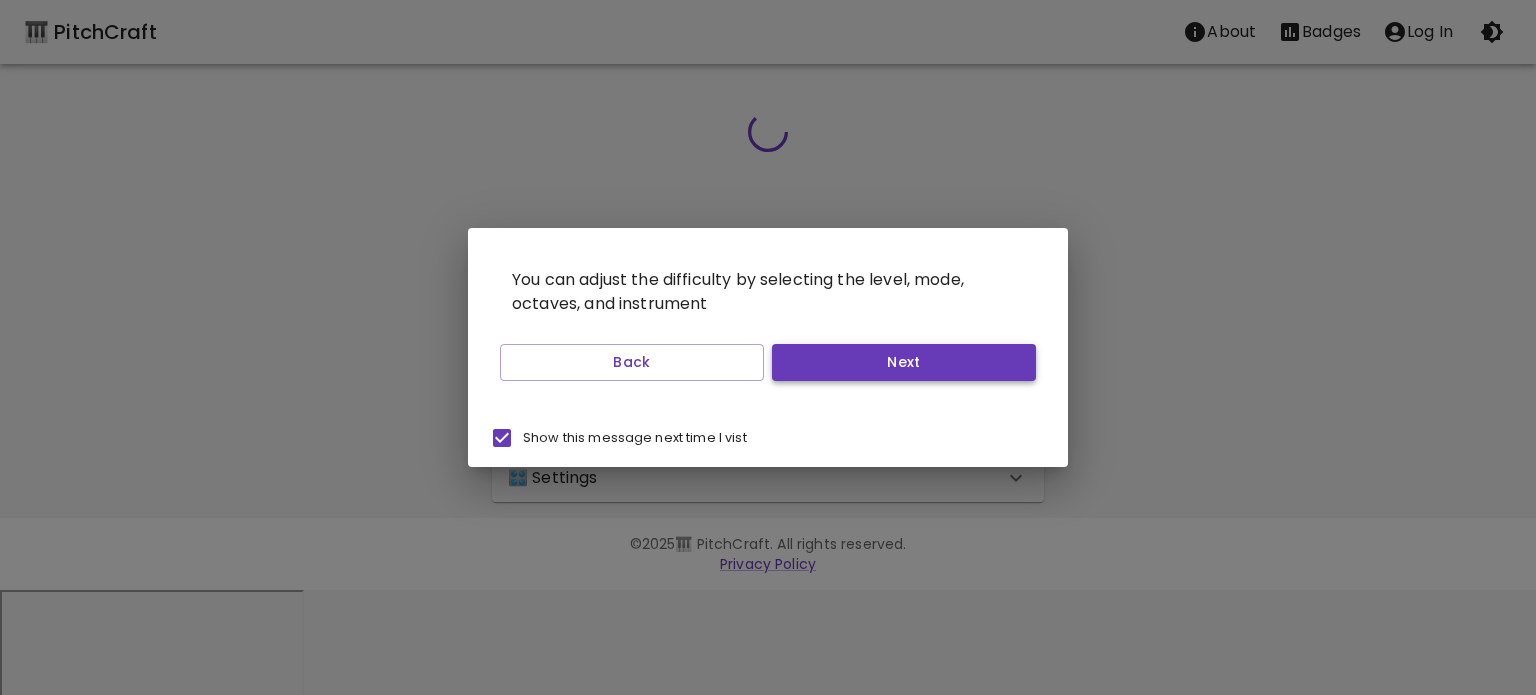 click on "Next" at bounding box center [904, 362] 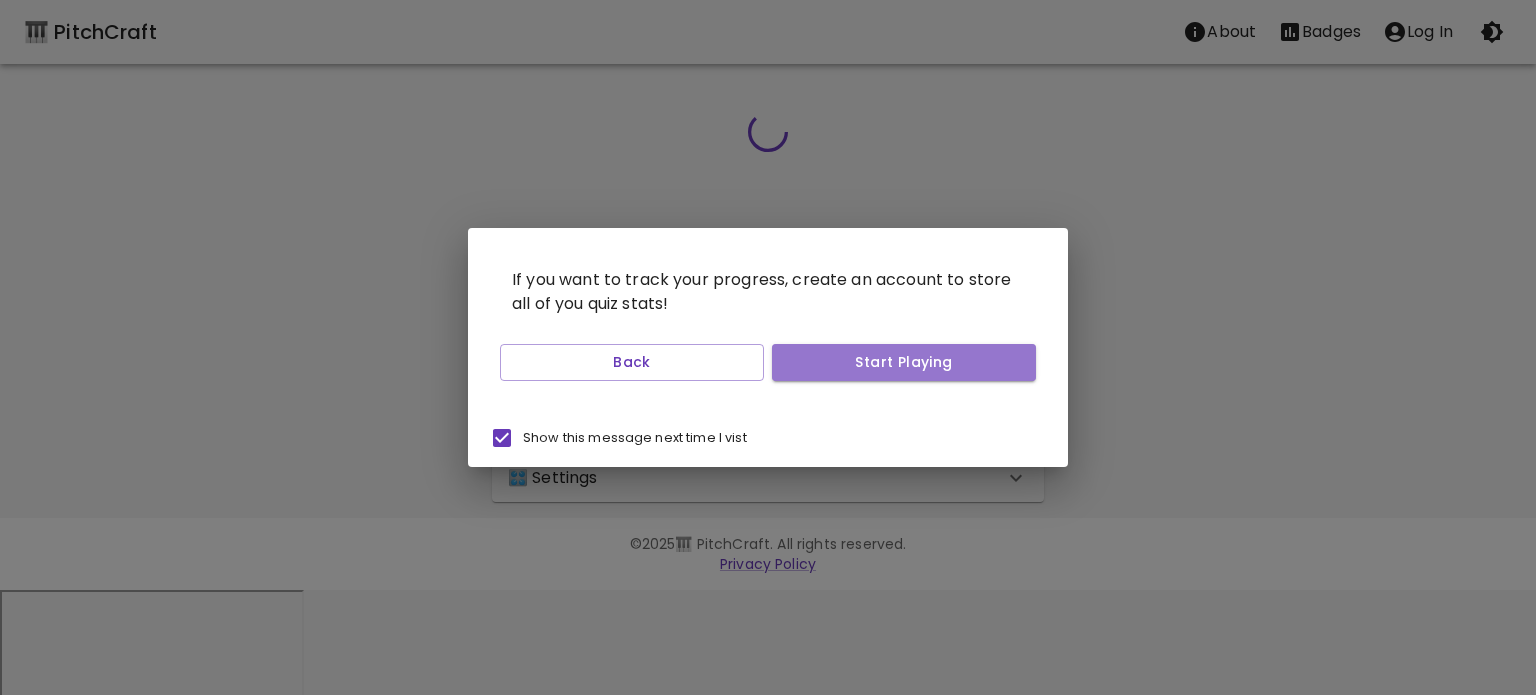 click on "Start Playing" at bounding box center (904, 362) 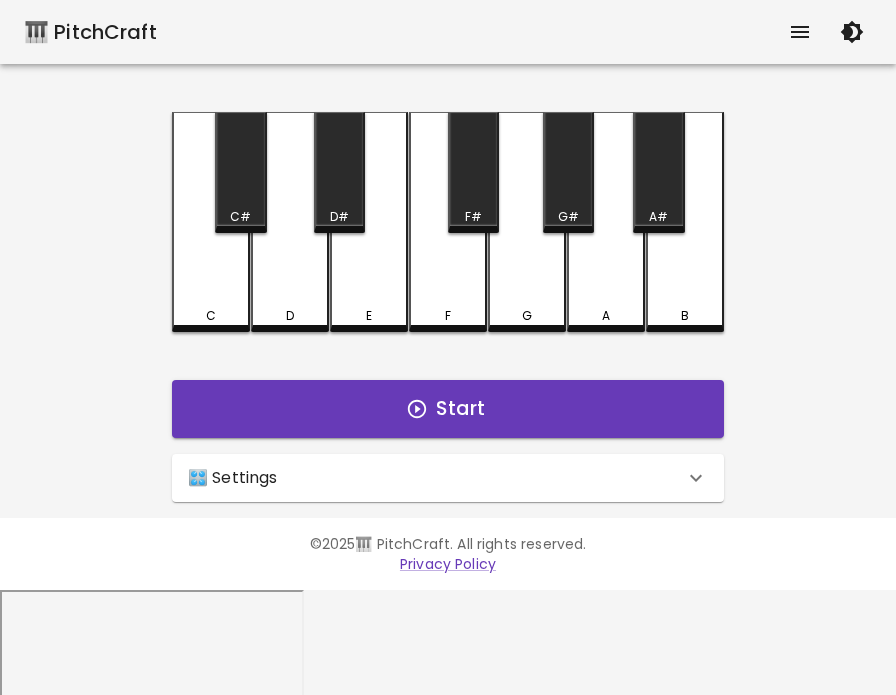 click on "🎹 PitchCraft About Badges   Log In" at bounding box center [448, 32] 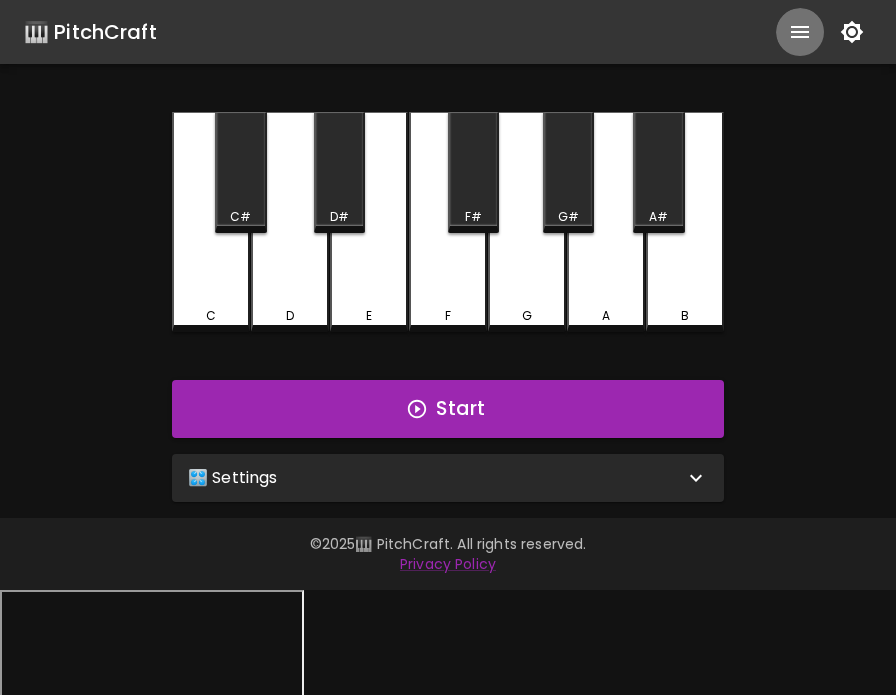 click at bounding box center [800, 32] 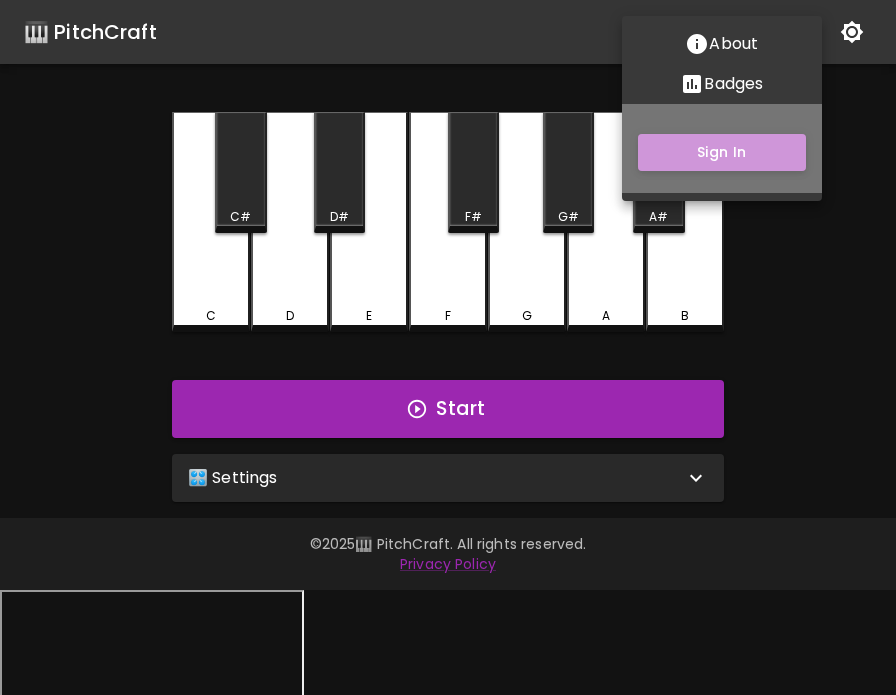 click on "Sign In" at bounding box center (722, 152) 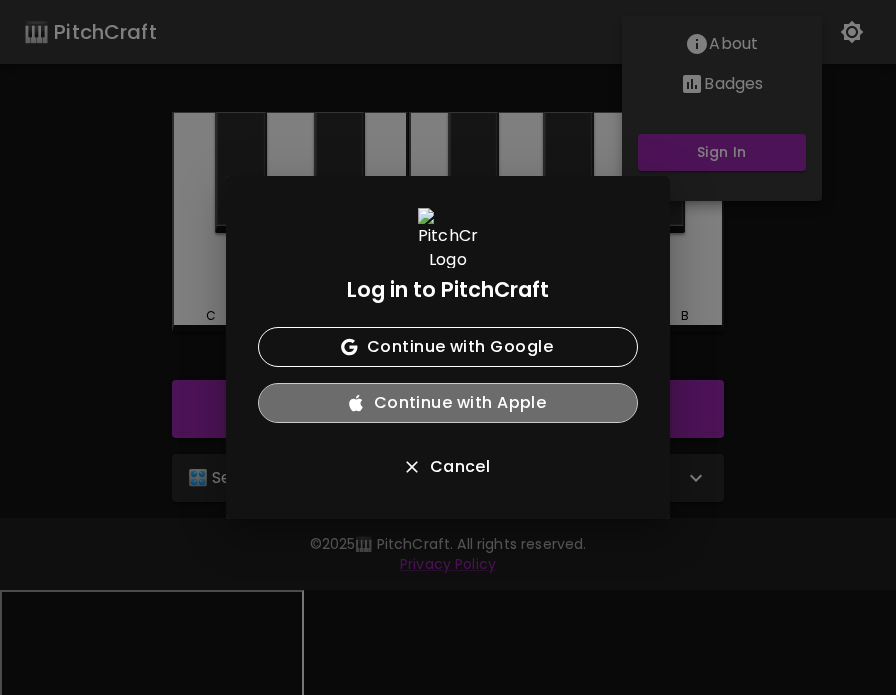 click on "Continue with Apple" at bounding box center [448, 403] 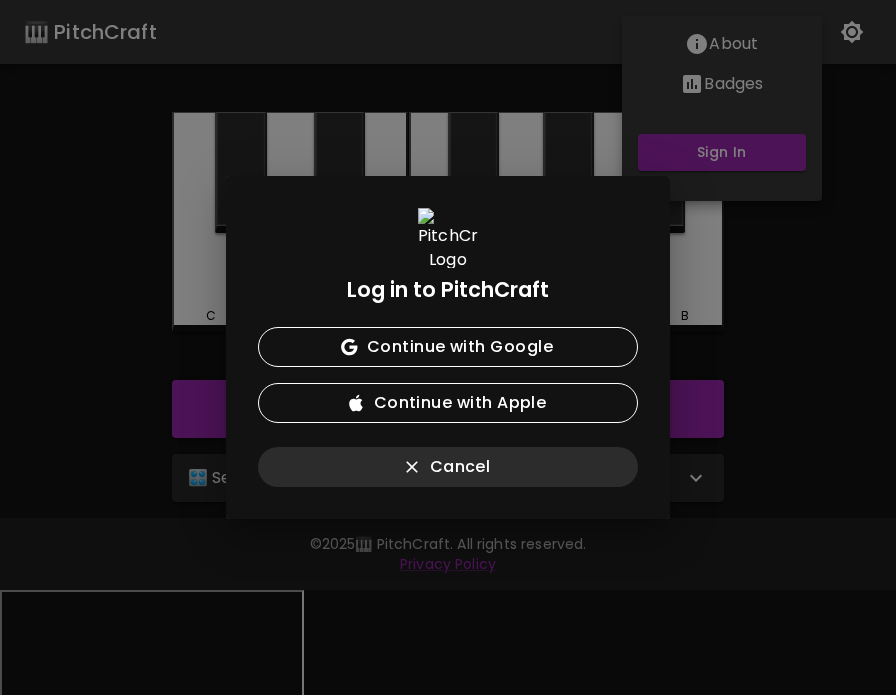 click on "Cancel" at bounding box center [448, 467] 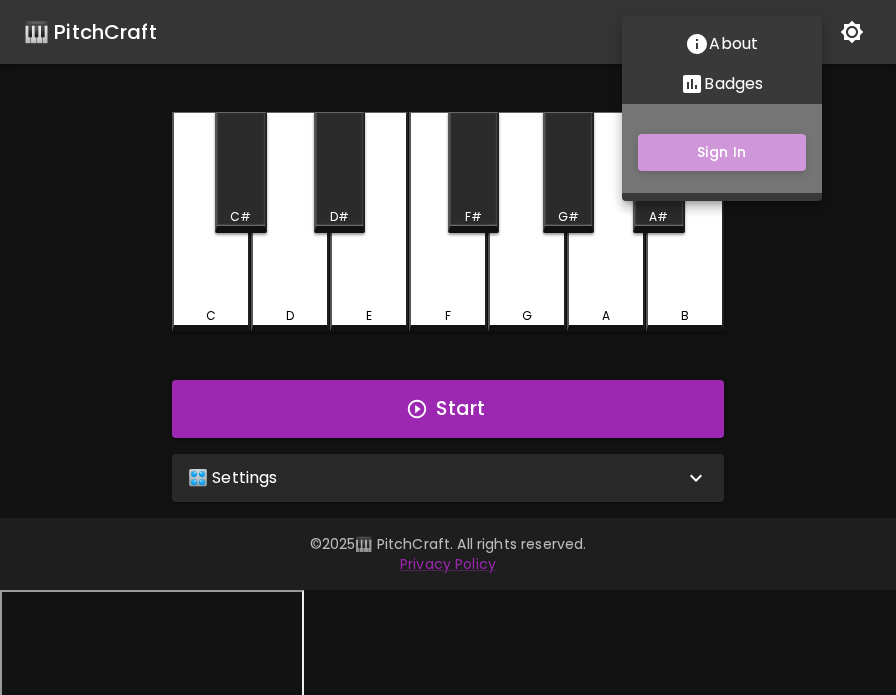 click on "Sign In" at bounding box center [722, 152] 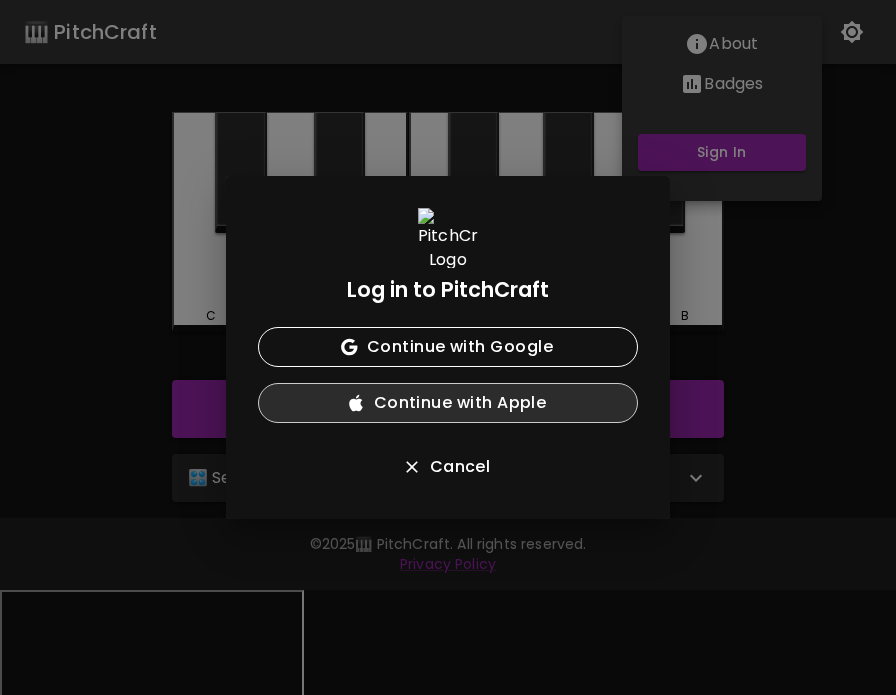 click on "Continue with Apple" at bounding box center [448, 403] 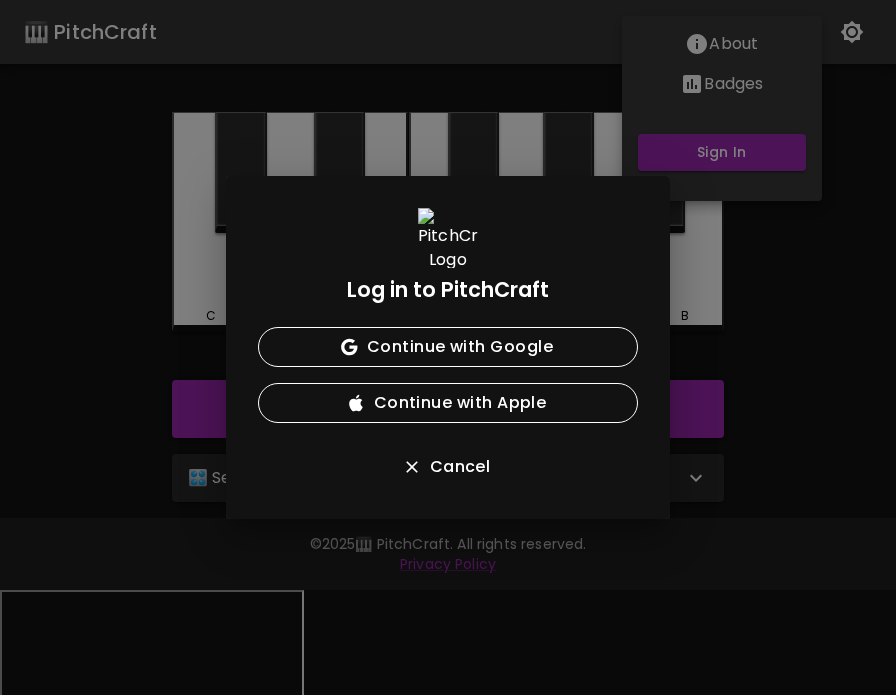 click on "Log in to PitchCraft Continue with Google Continue with Apple Cancel" at bounding box center [448, 347] 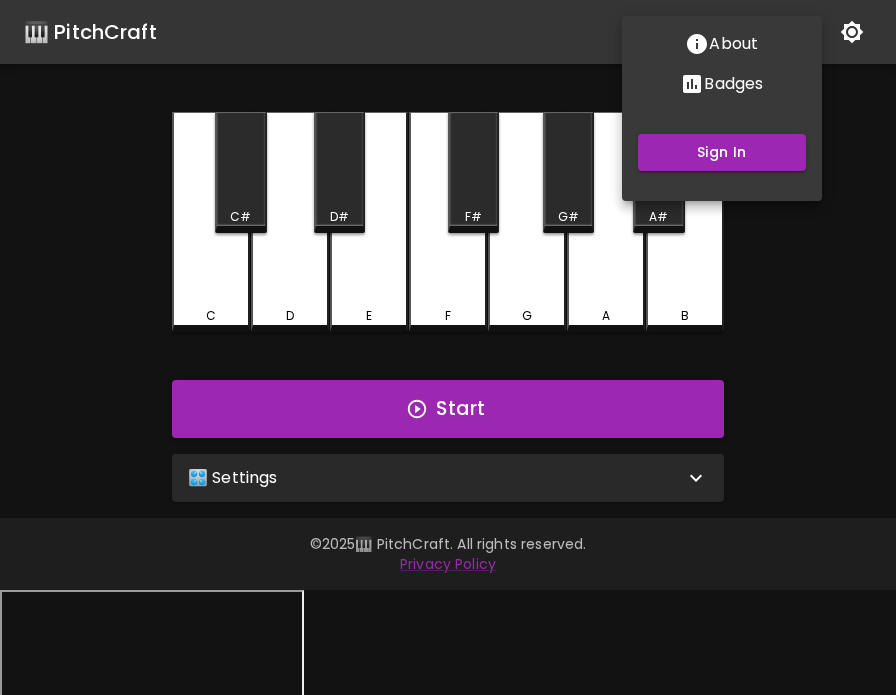 click at bounding box center (448, 347) 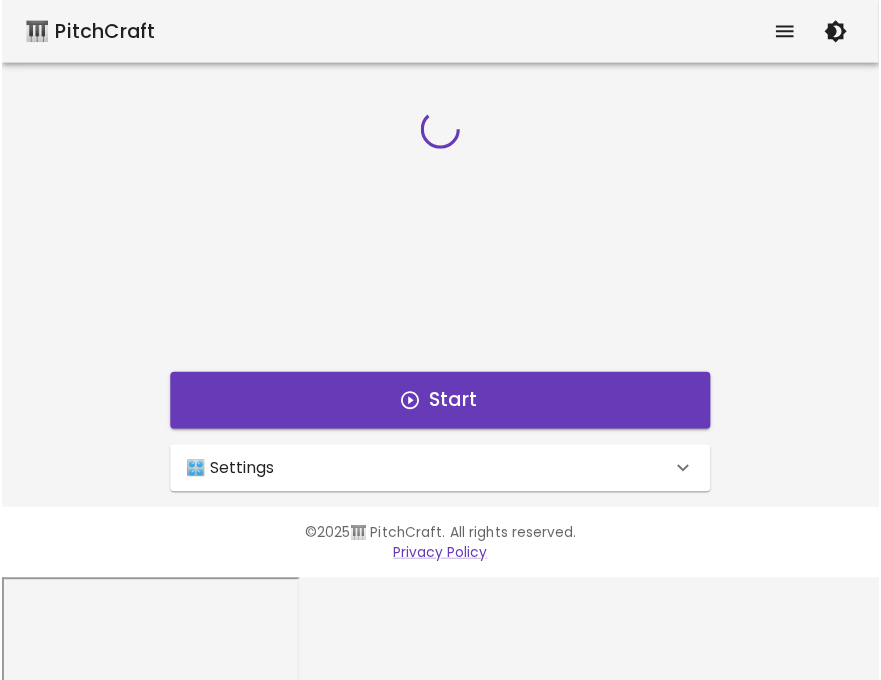 scroll, scrollTop: 0, scrollLeft: 0, axis: both 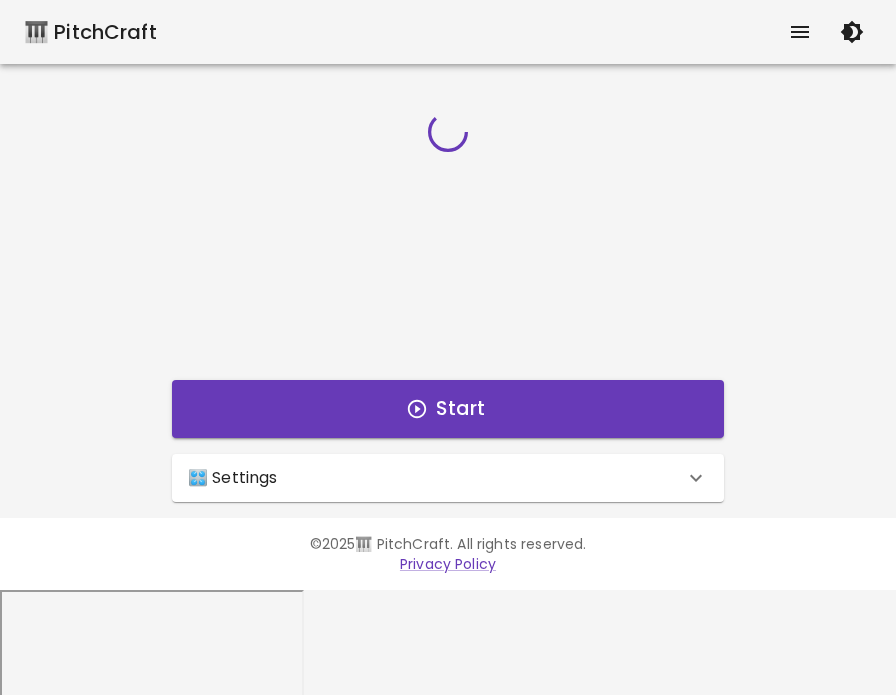 click 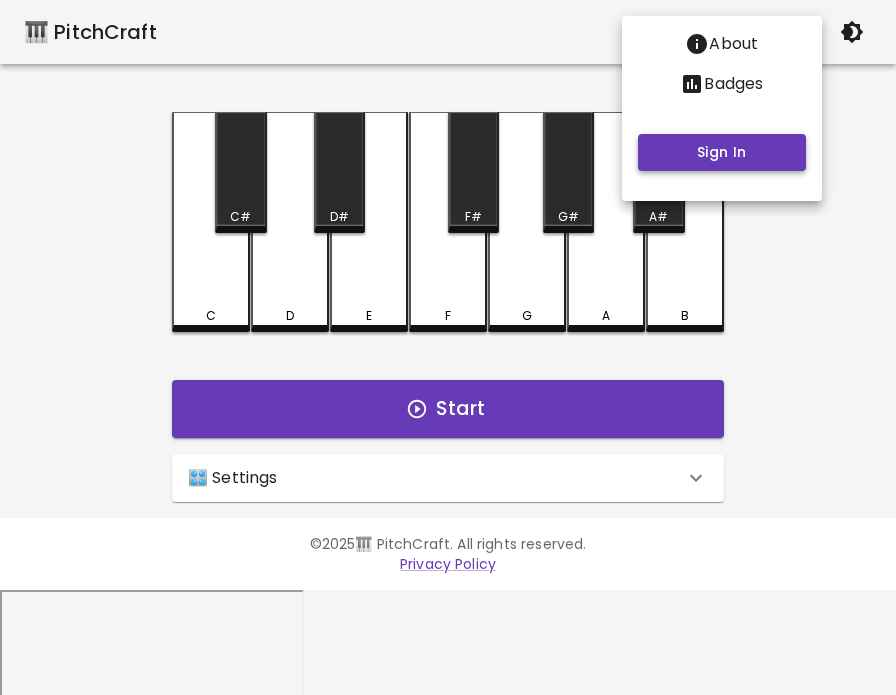 click on "Sign In" at bounding box center [722, 152] 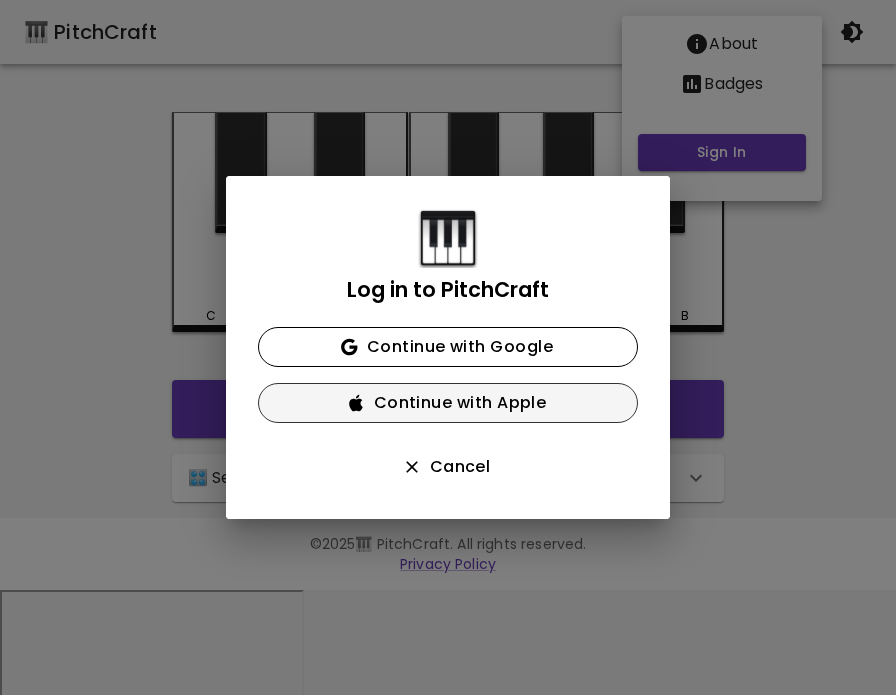 click on "Continue with Apple" at bounding box center (448, 403) 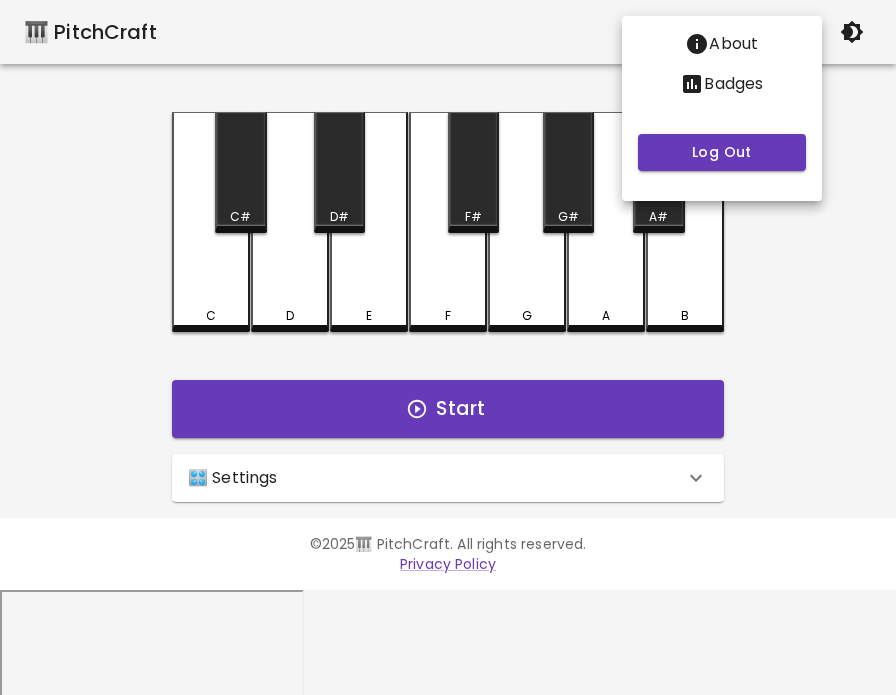 click at bounding box center [448, 347] 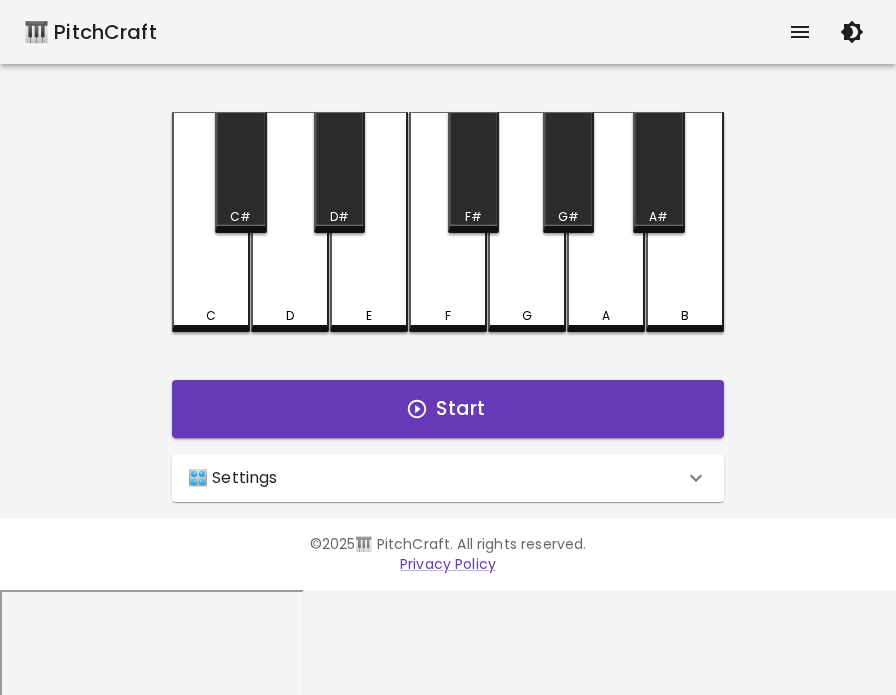 click at bounding box center (800, 32) 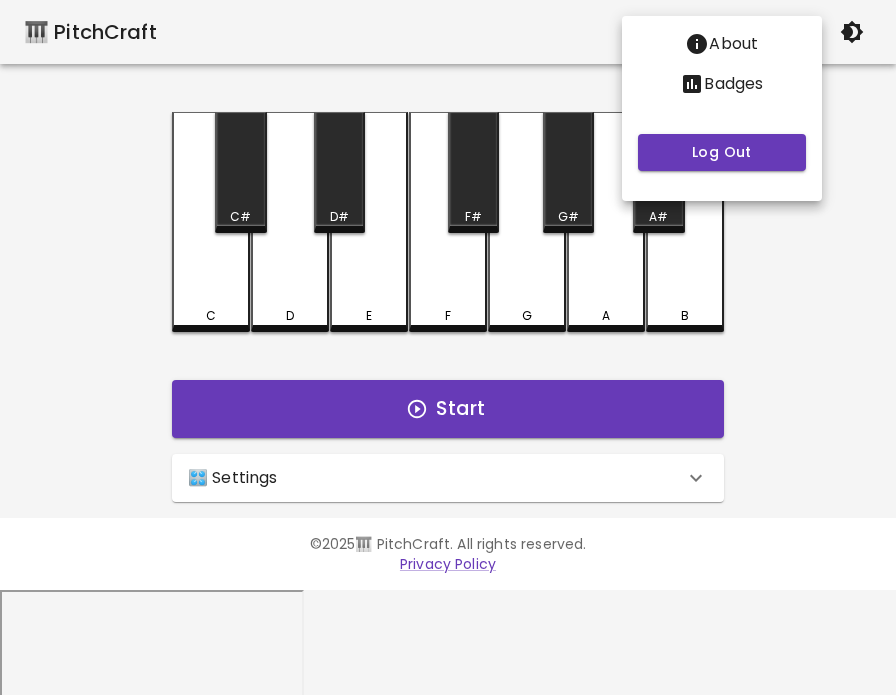 click on "Badges" at bounding box center (733, 84) 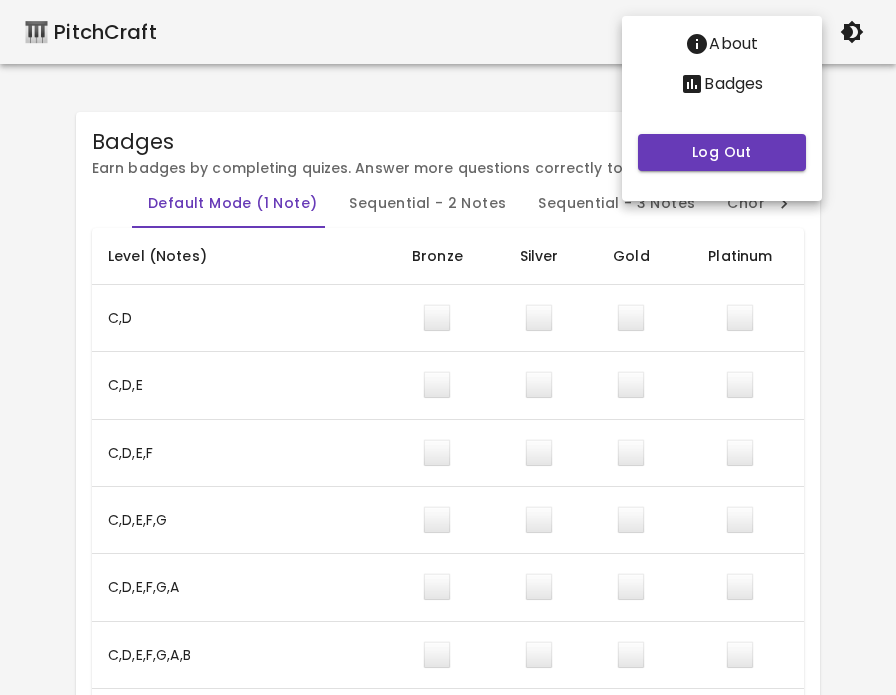 click at bounding box center [448, 347] 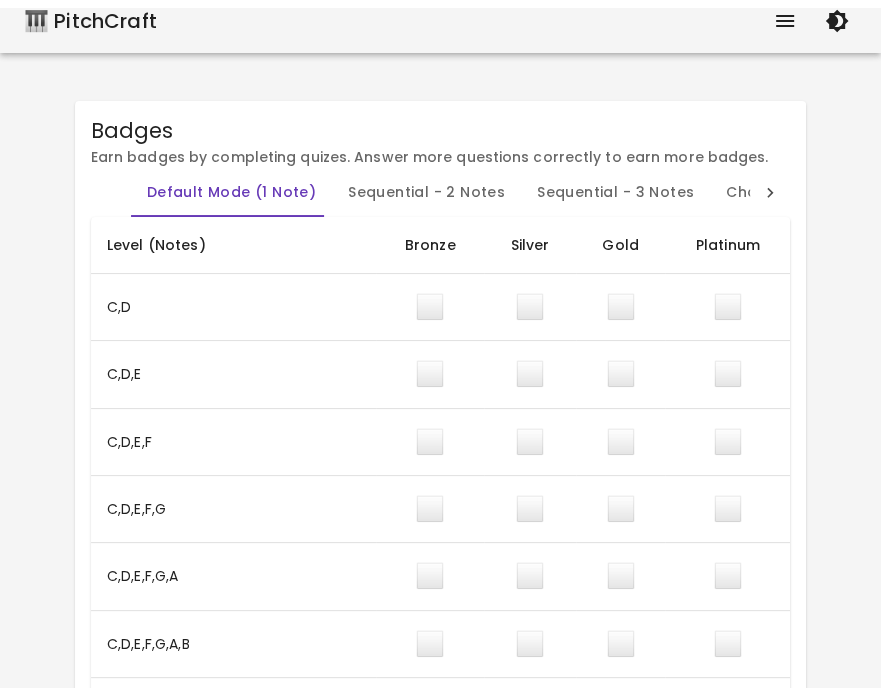 scroll, scrollTop: 0, scrollLeft: 0, axis: both 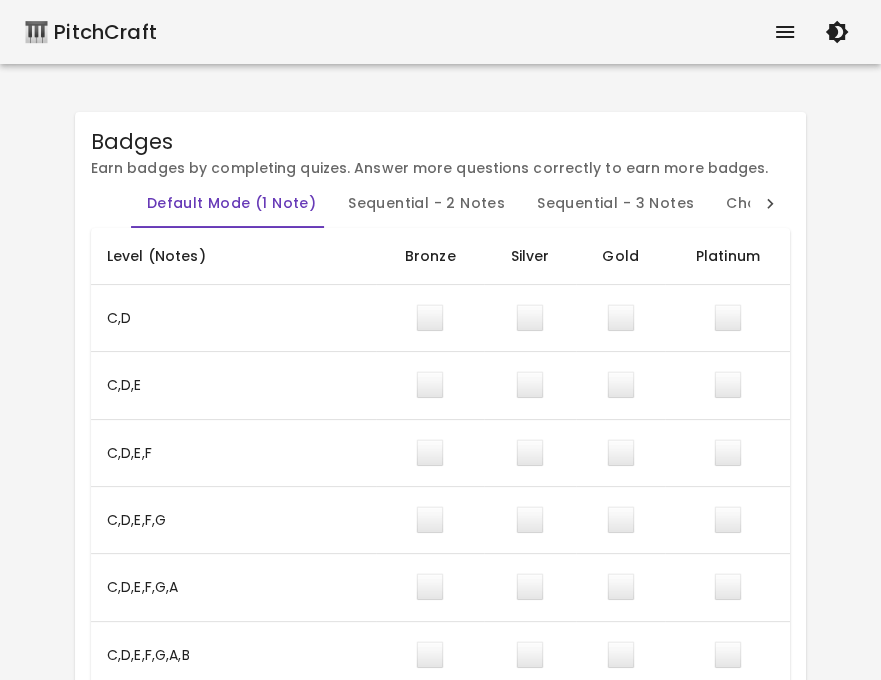 click at bounding box center [785, 32] 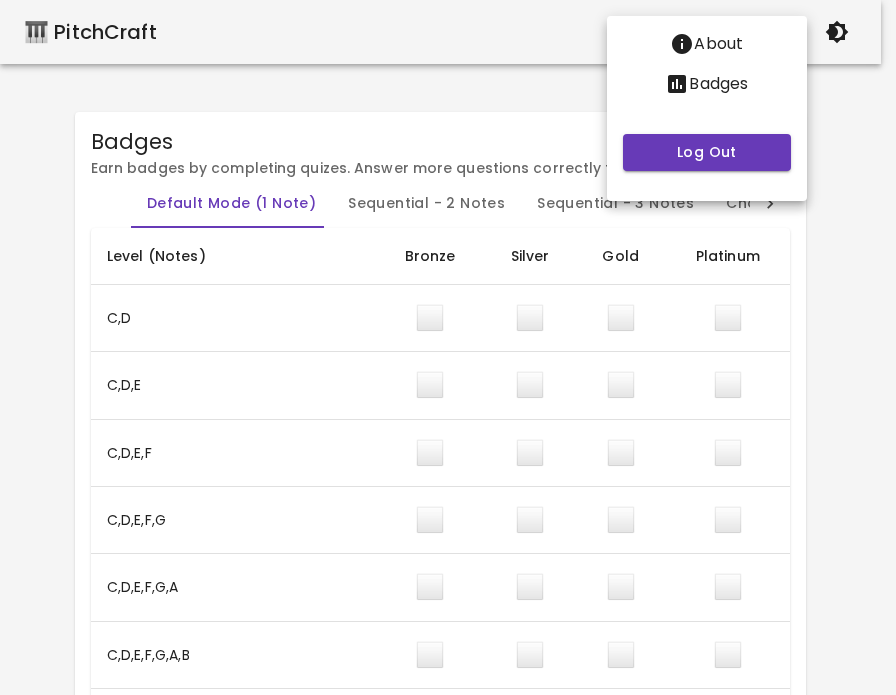 click at bounding box center (448, 347) 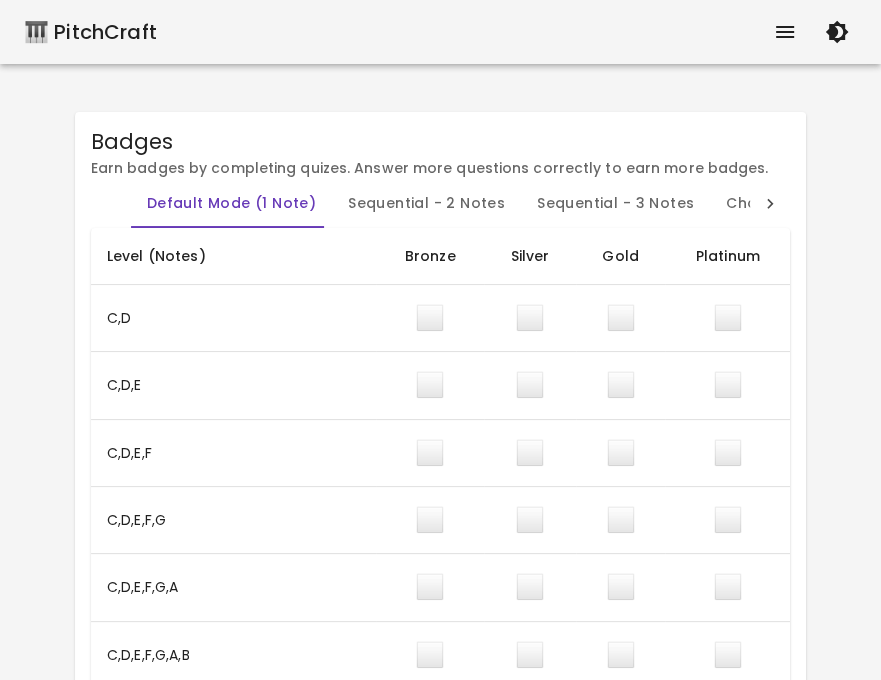 click on "🎹 PitchCraft" at bounding box center (90, 32) 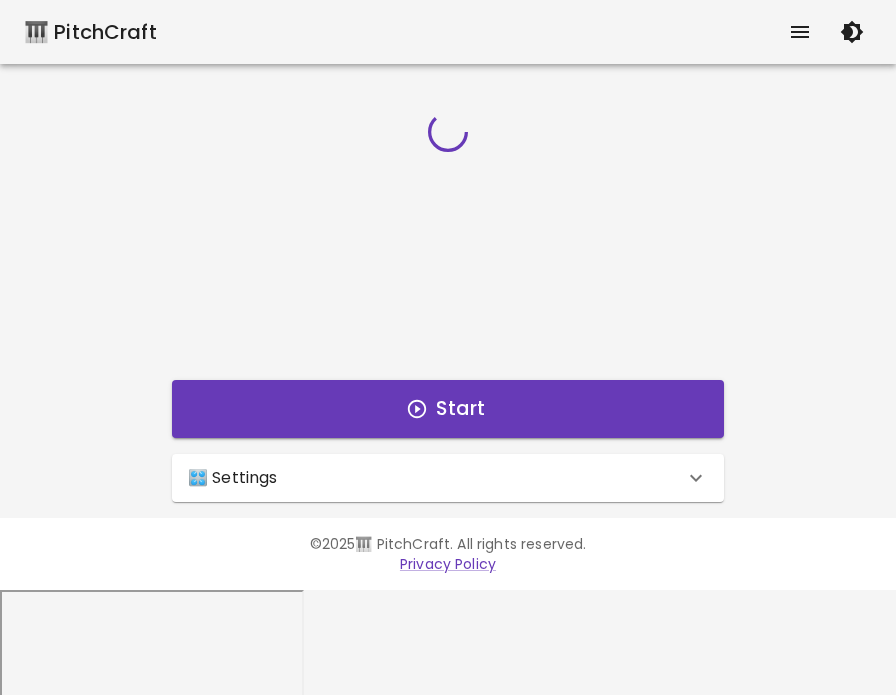 click 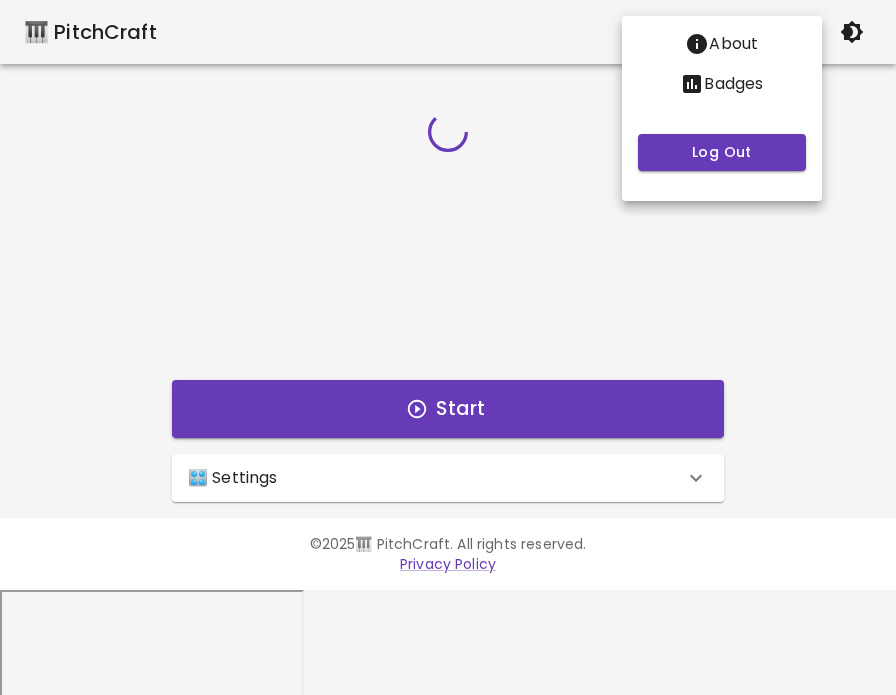 click at bounding box center (448, 347) 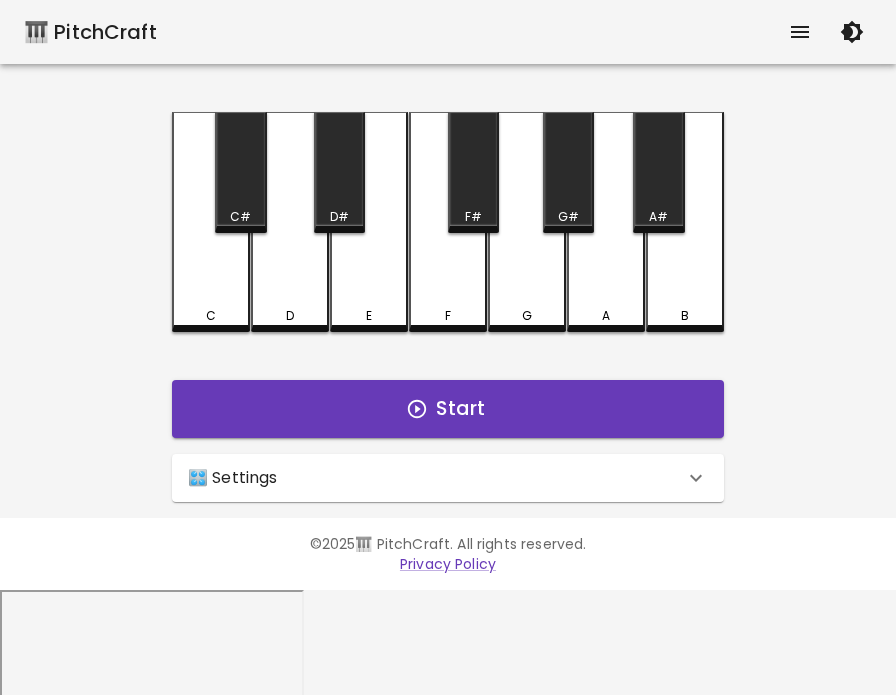click on "🎛️ Settings" at bounding box center (436, 478) 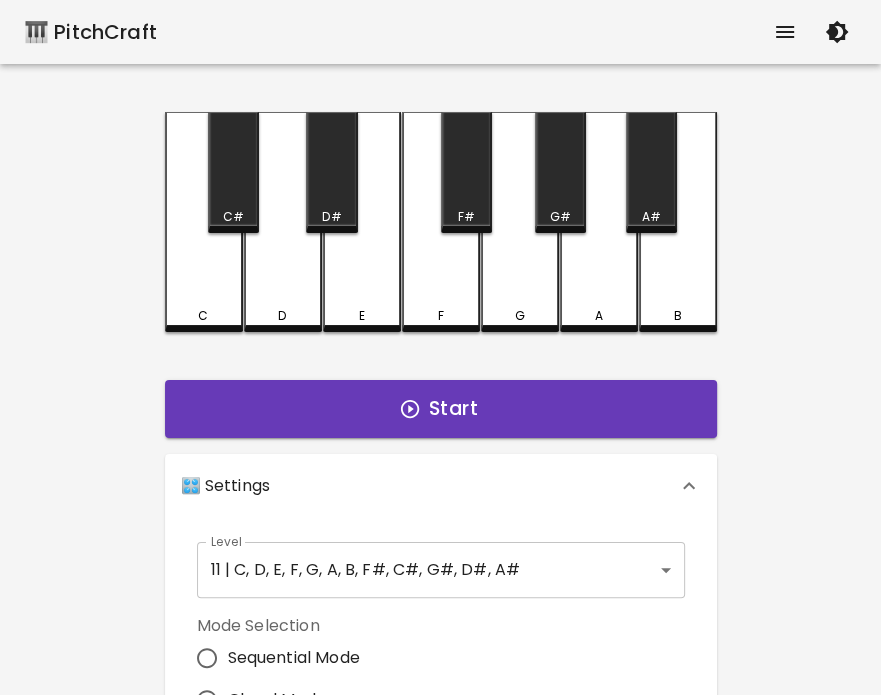 click at bounding box center [785, 32] 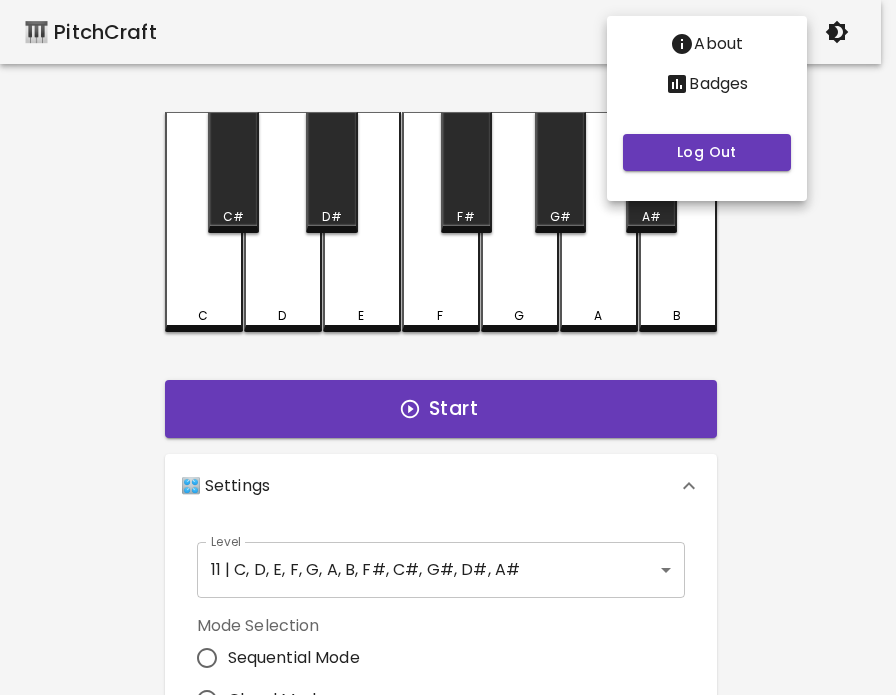 click at bounding box center (448, 347) 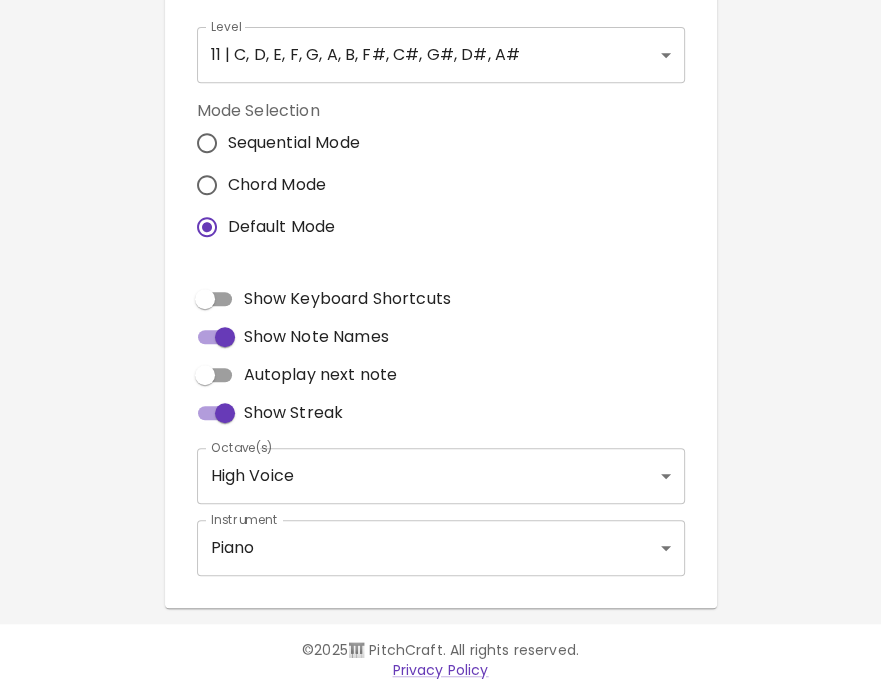 scroll, scrollTop: 315, scrollLeft: 0, axis: vertical 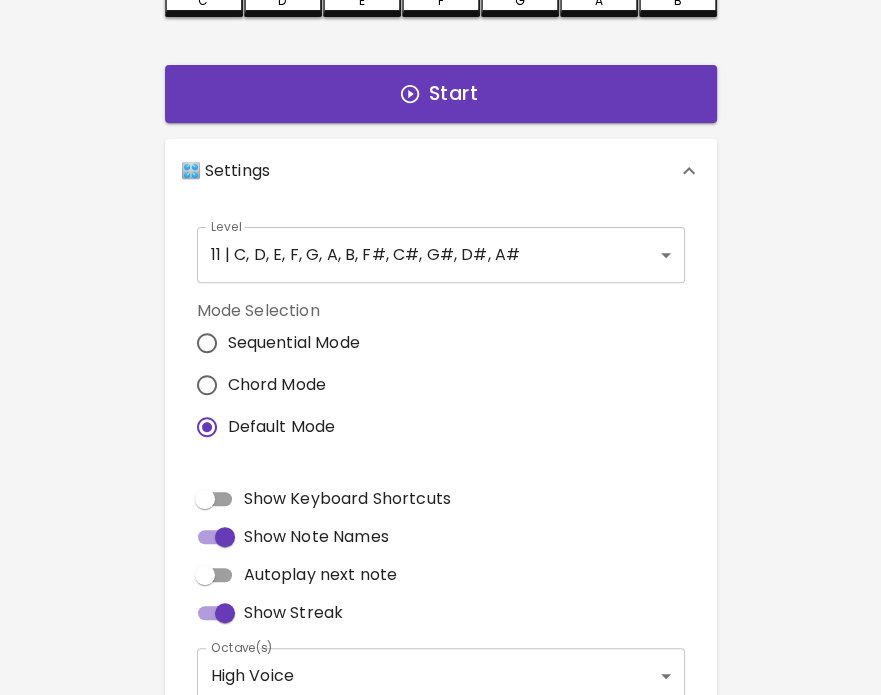 click on "🎹 PitchCraft About Badges  Log Out C C# D D# E F F# G G# A A# B Start 🎛️ Settings Level 11 | C, D, E, F, G, A, B, F#, C#, G#, D#, A# 21 Level Mode Selection Sequential Mode Chord Mode Default Mode Show Keyboard Shortcuts Show Note Names Autoplay next note Show Streak Octave(s) High Voice 4 Octave Instrument Piano acoustic_grand_piano Instrument ©  [YEAR]  🎹 PitchCraft. All rights reserved. Privacy Policy
About Badges Log Out Profile My account 0" at bounding box center (440, 371) 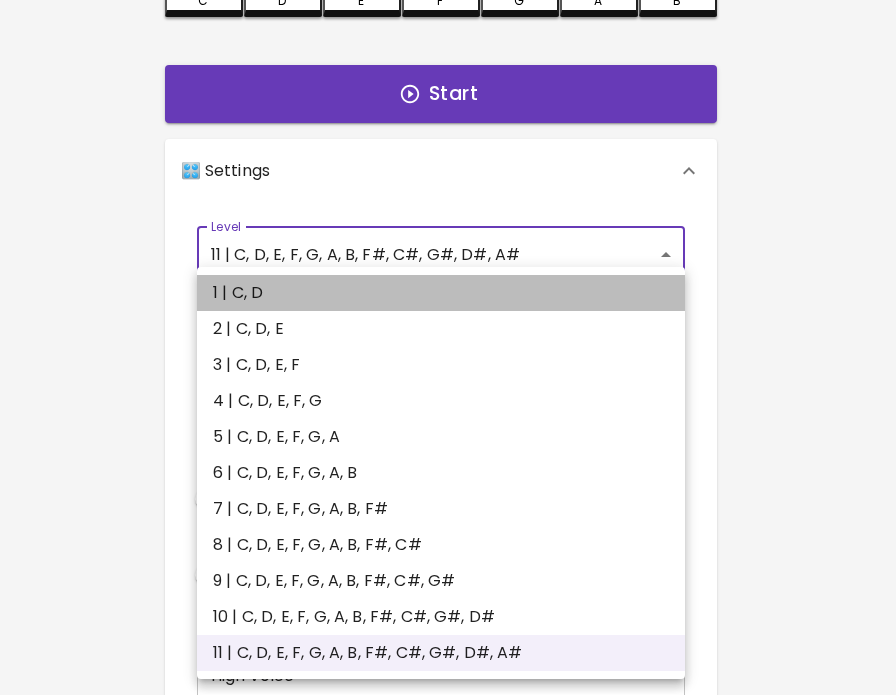 click on "1 | C, D" at bounding box center [441, 293] 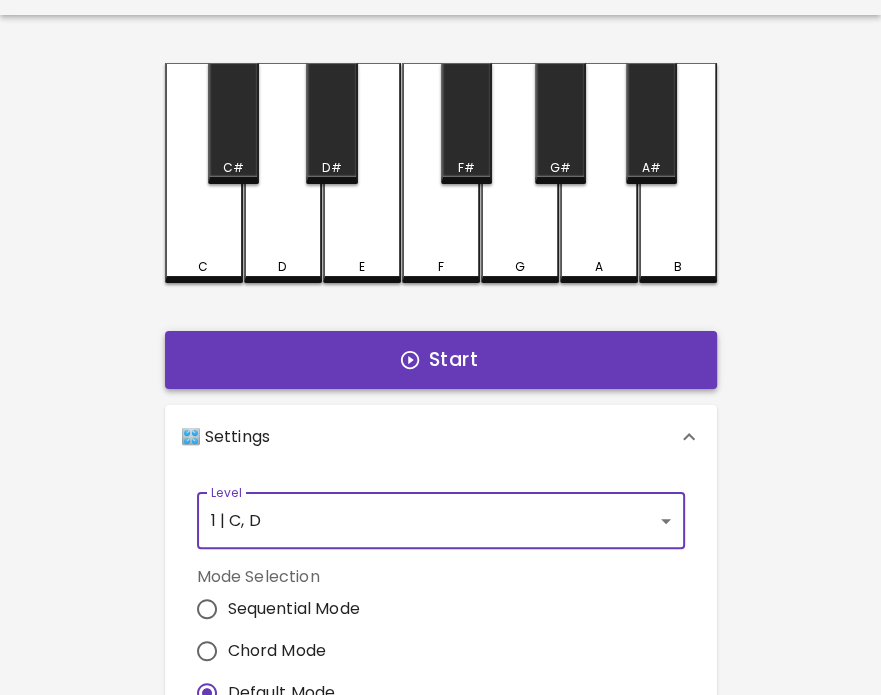 scroll, scrollTop: 15, scrollLeft: 0, axis: vertical 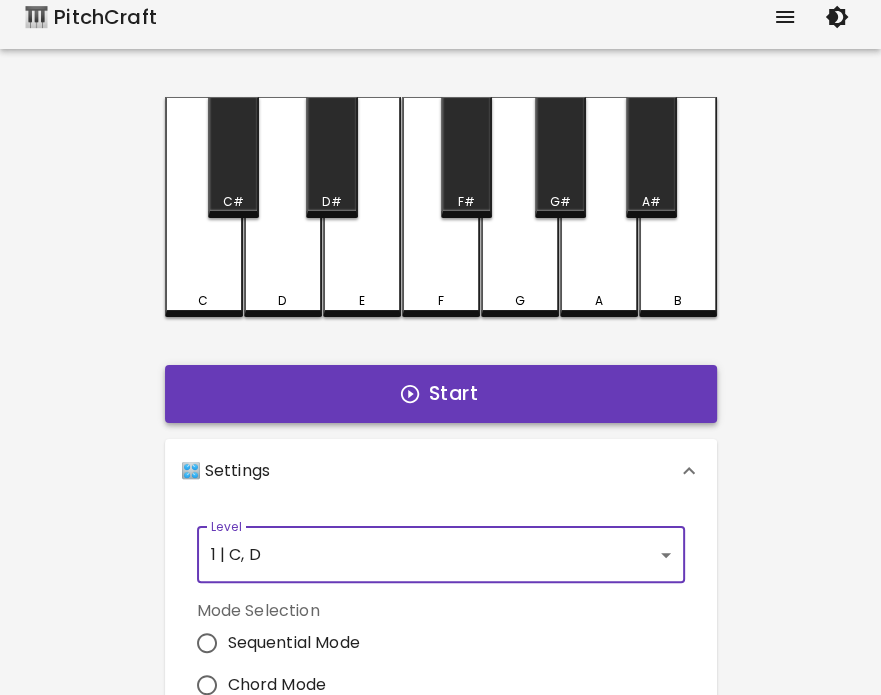 click on "Start" at bounding box center (441, 394) 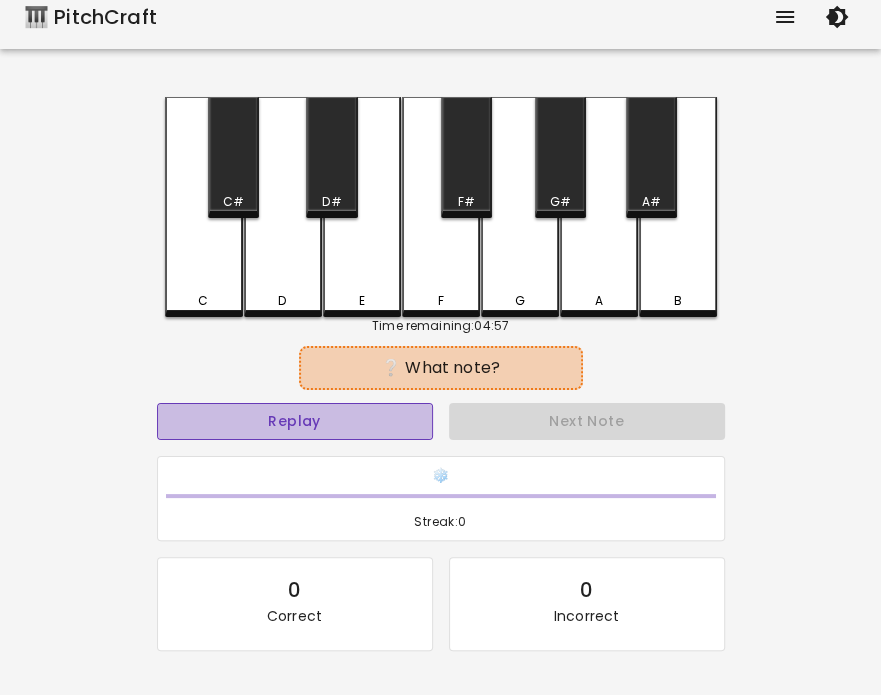 click on "Replay" at bounding box center (295, 421) 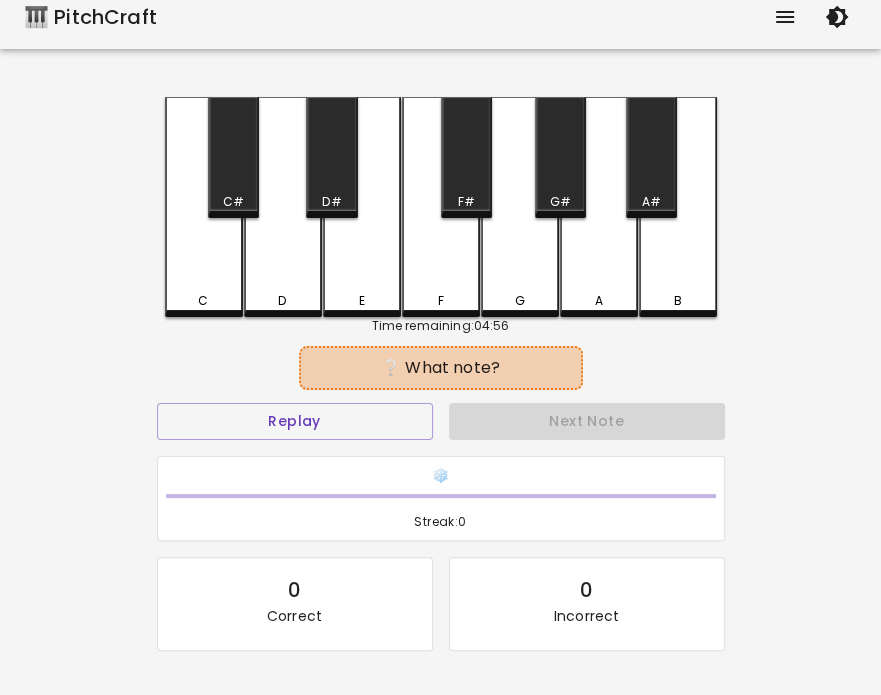 click on "C" at bounding box center (204, 301) 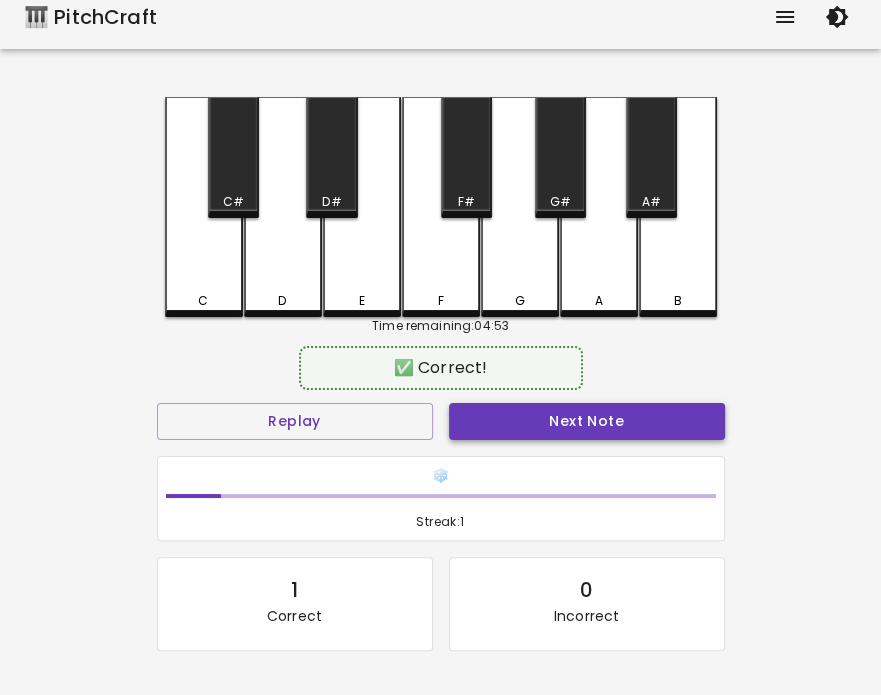 click on "Next Note" at bounding box center (587, 421) 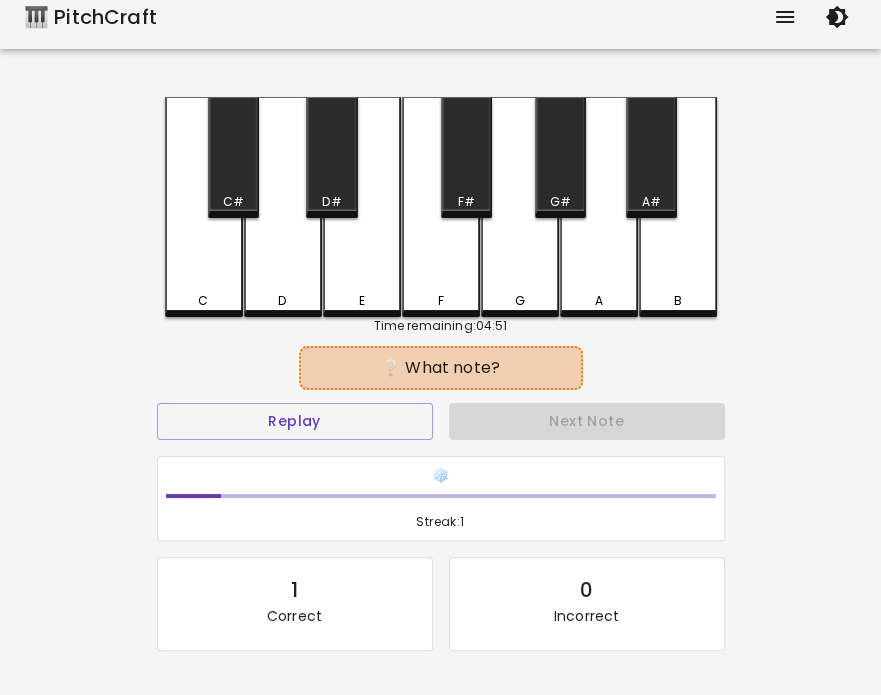 click on "D" at bounding box center (283, 207) 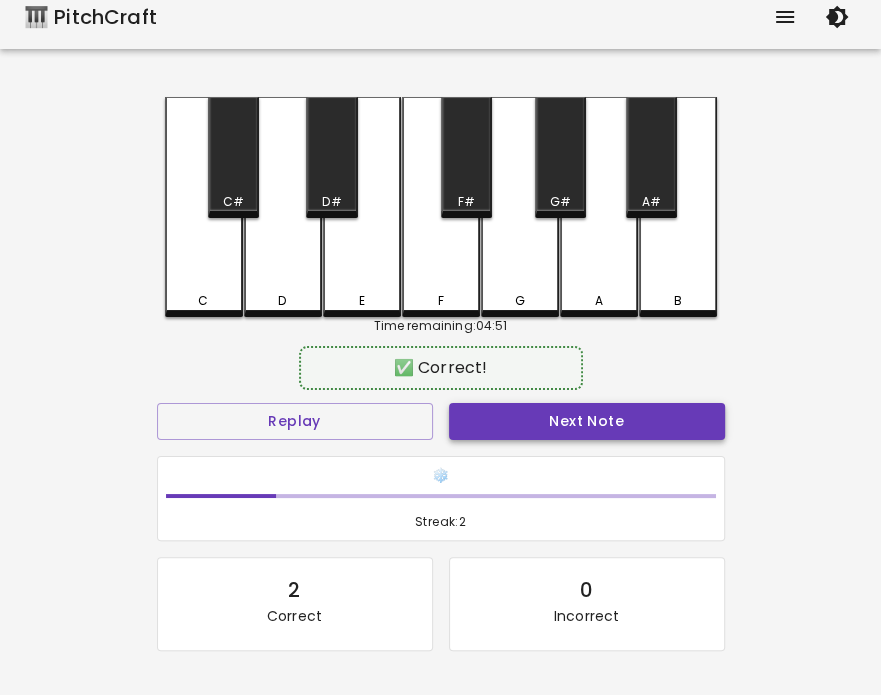 click on "Next Note" at bounding box center (587, 421) 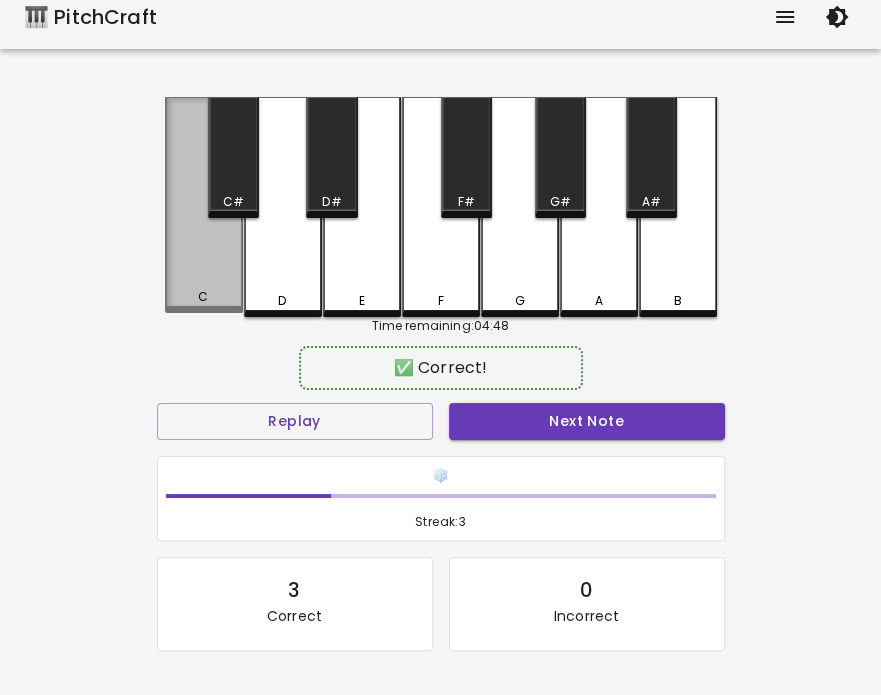 click on "C" at bounding box center (204, 205) 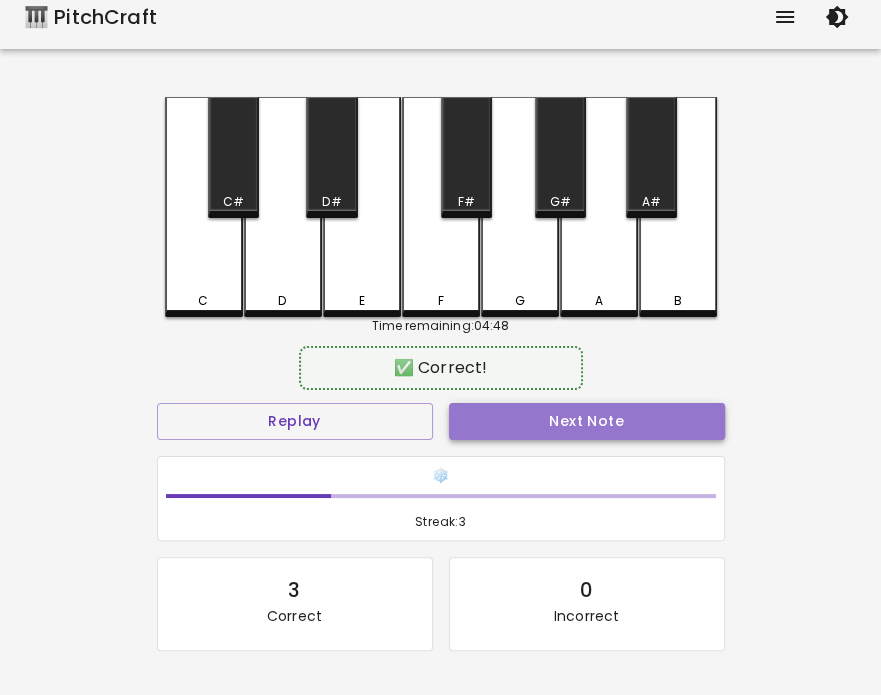 click on "Next Note" at bounding box center (587, 421) 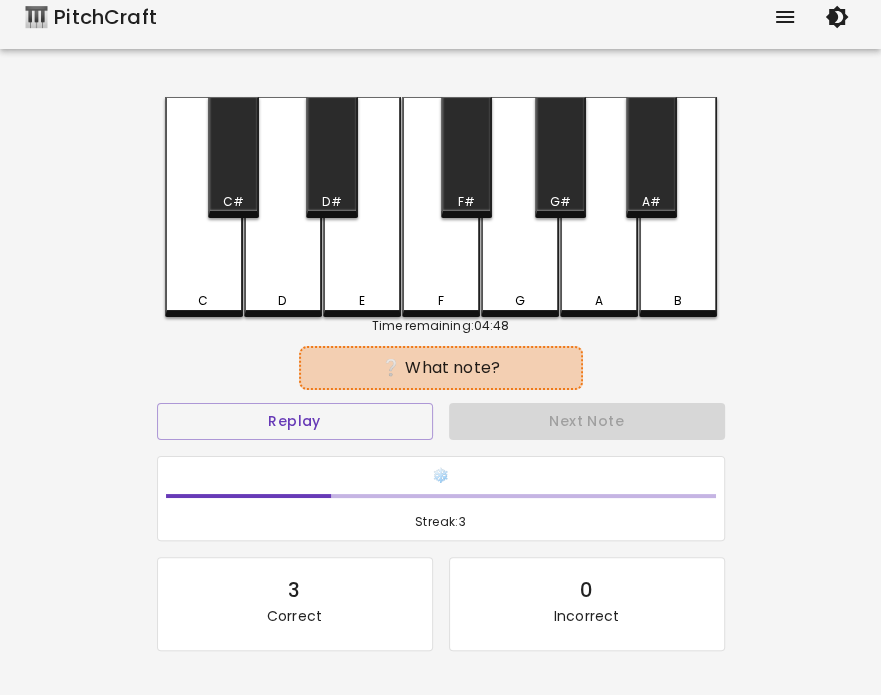 click on "D" at bounding box center (283, 301) 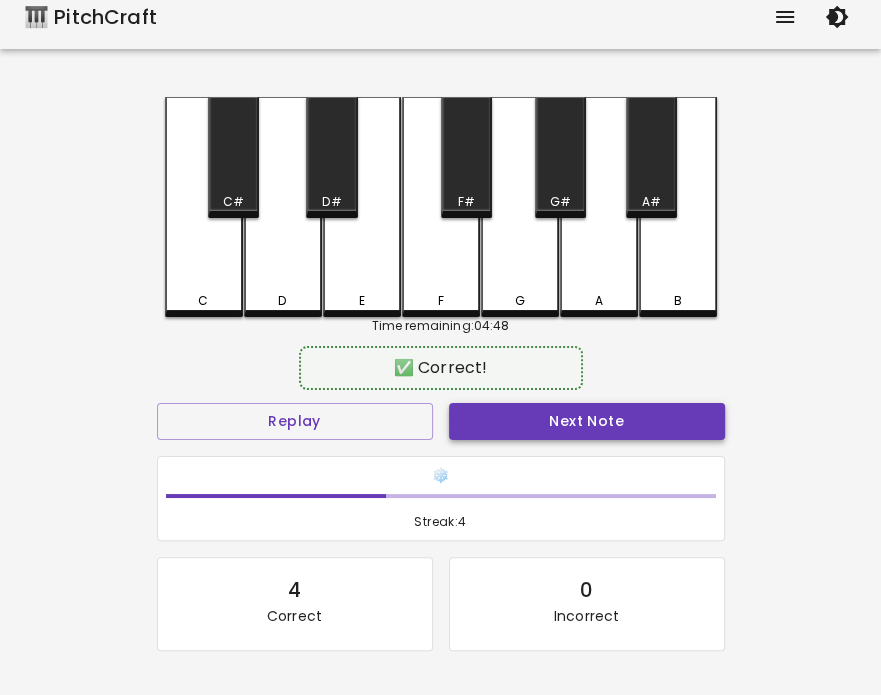 click on "Next Note" at bounding box center [587, 421] 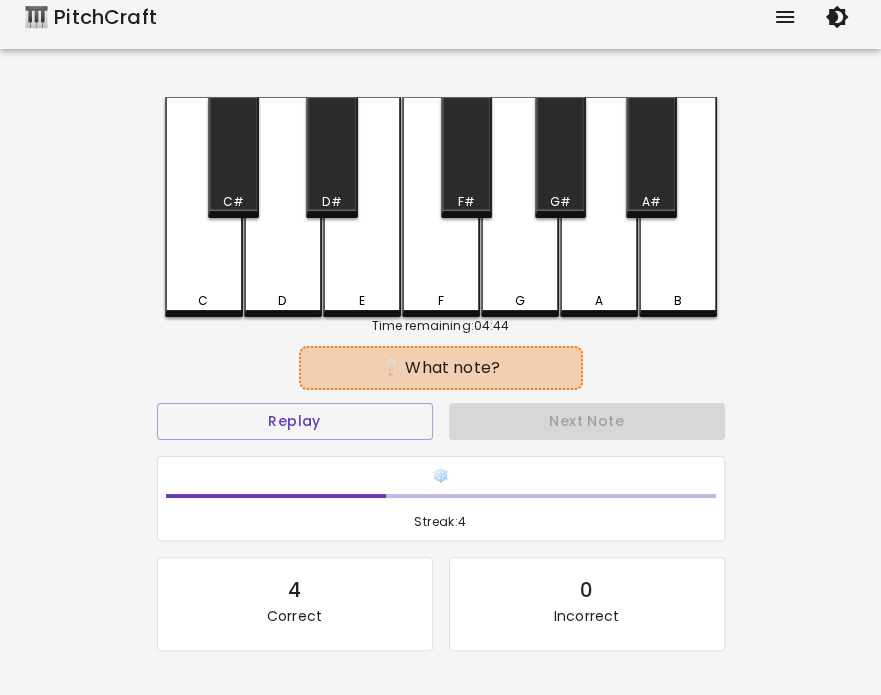 click on "D" at bounding box center [283, 301] 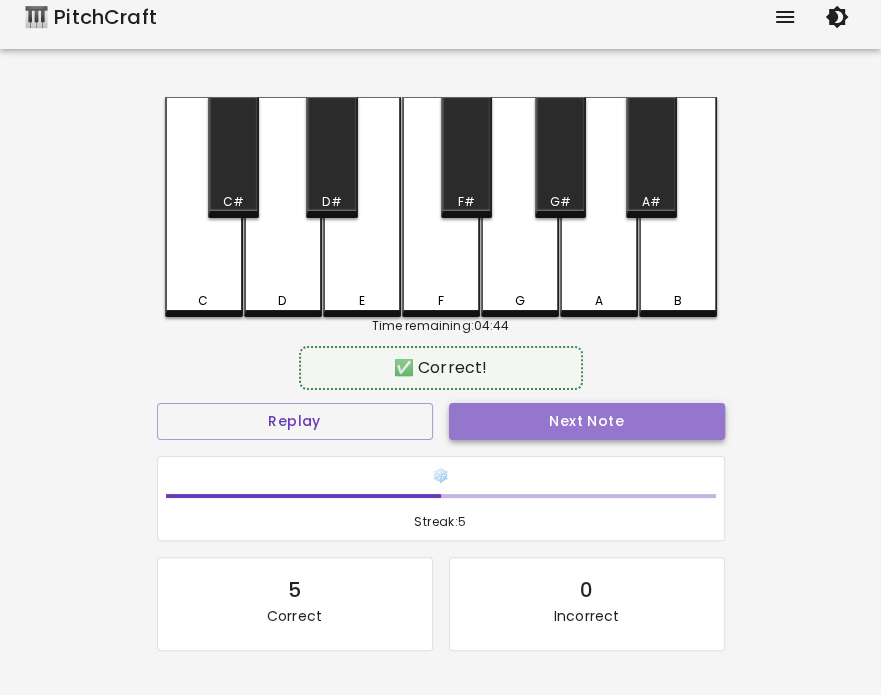 click on "Next Note" at bounding box center (587, 421) 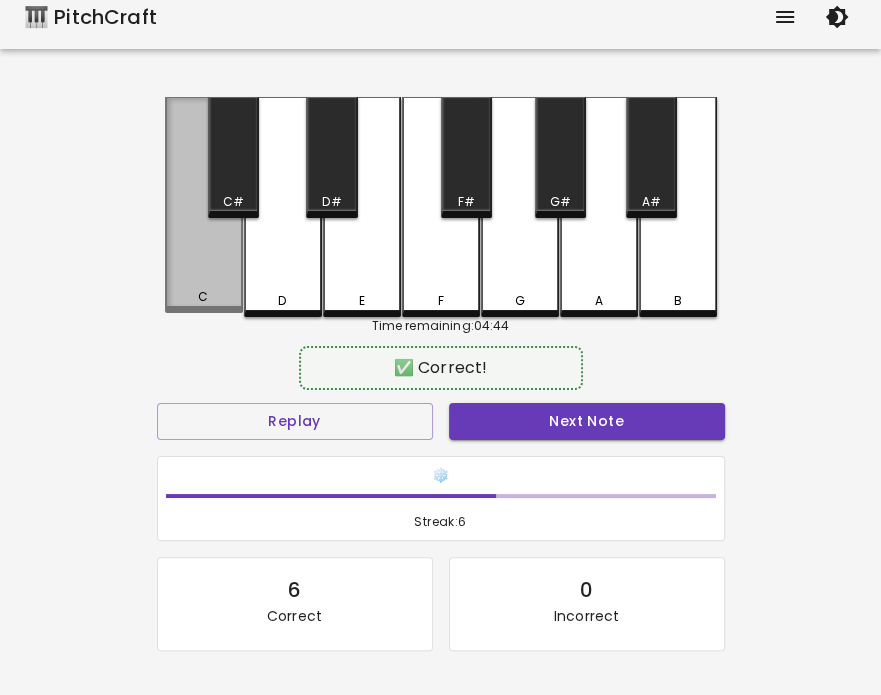 click on "C" at bounding box center [204, 297] 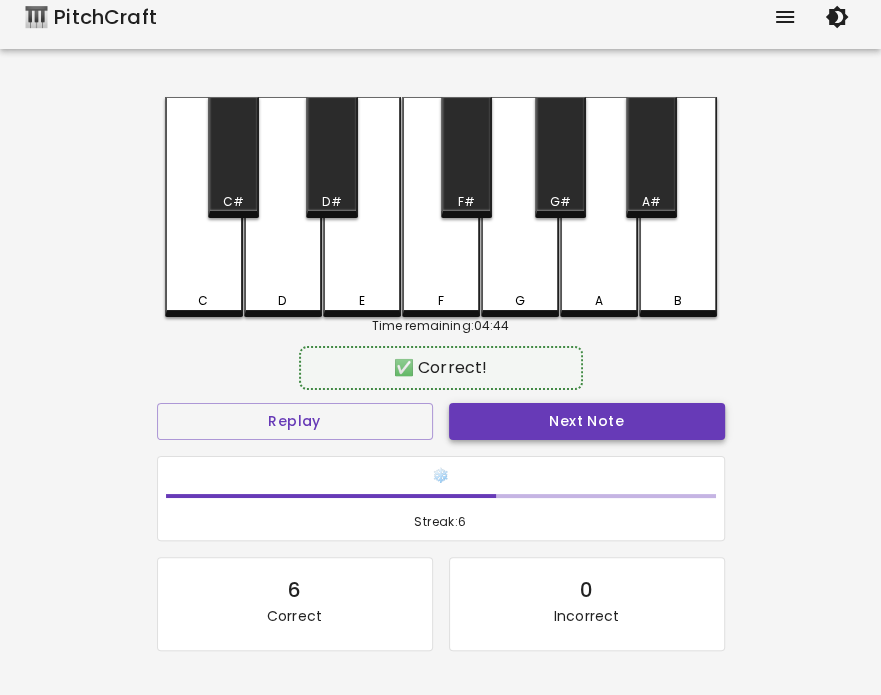click on "Next Note" at bounding box center [587, 421] 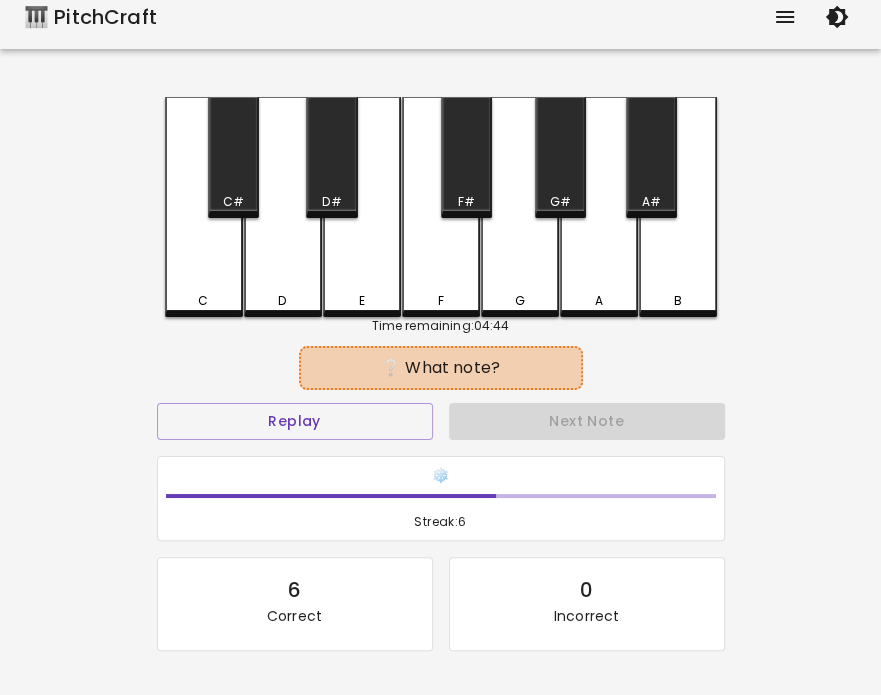 click on "D" at bounding box center (283, 207) 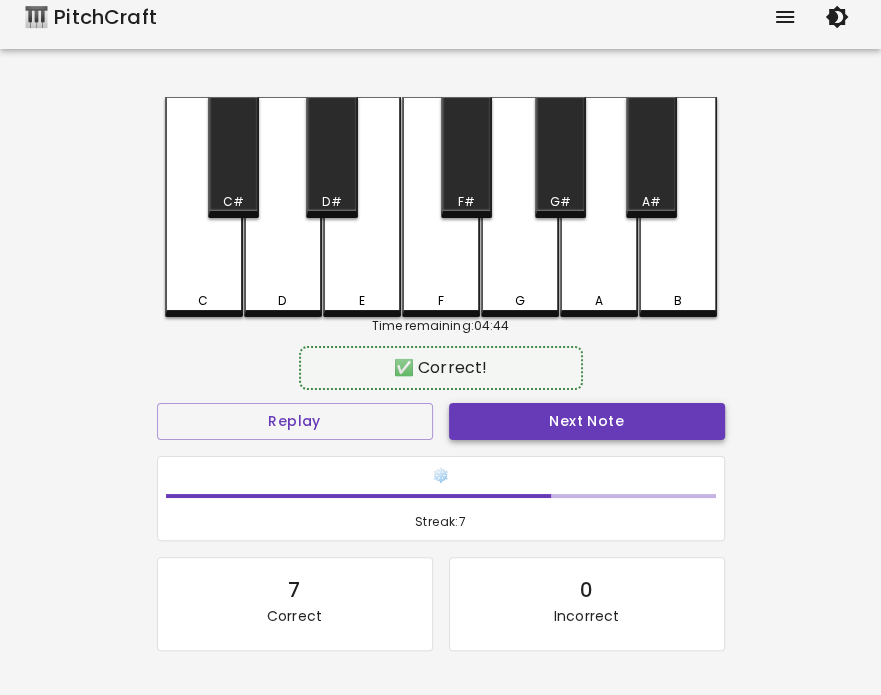 click on "Next Note" at bounding box center [587, 421] 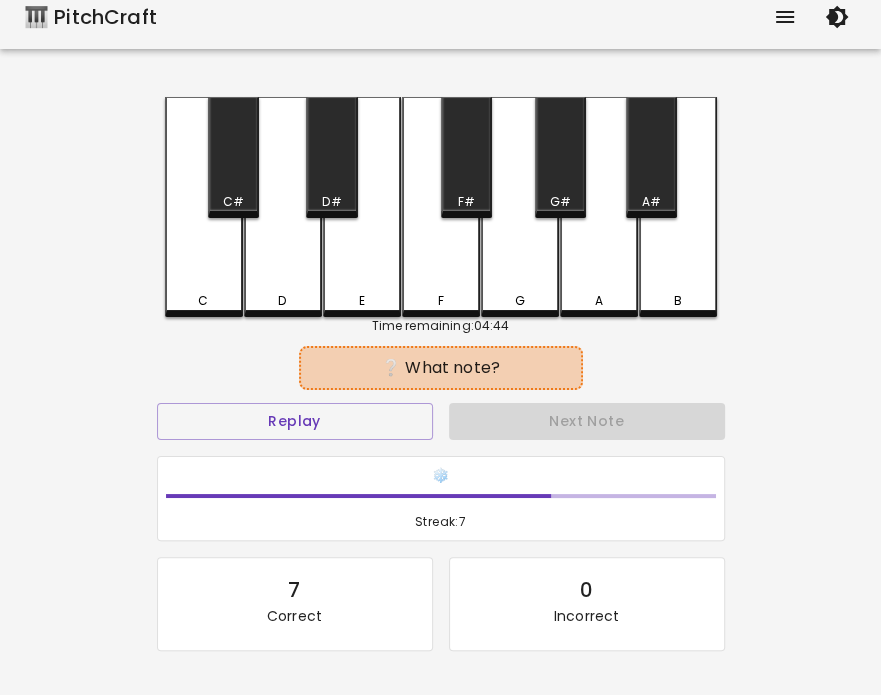 click on "D" at bounding box center [282, 301] 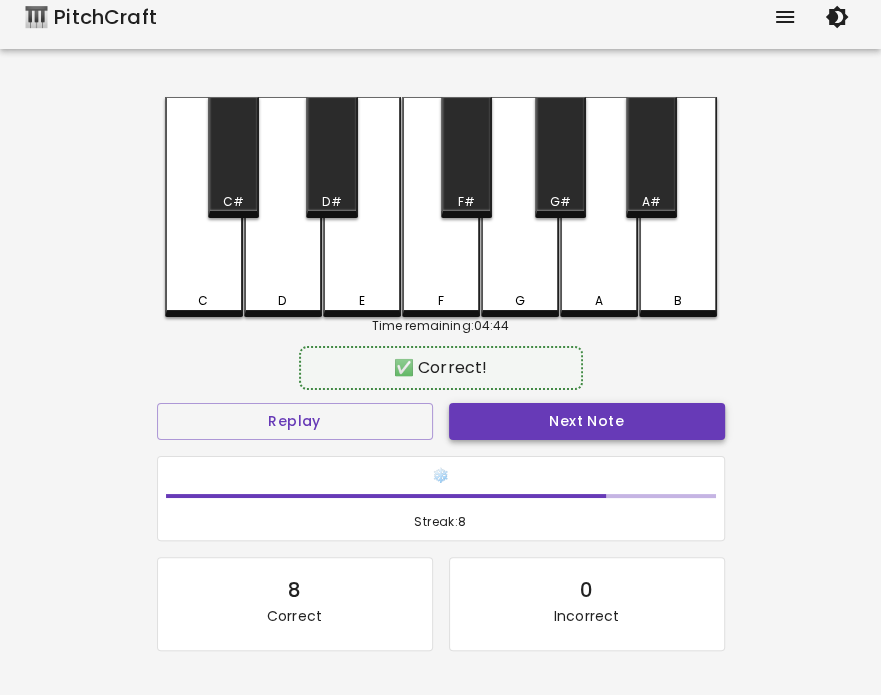 click on "Next Note" at bounding box center [587, 421] 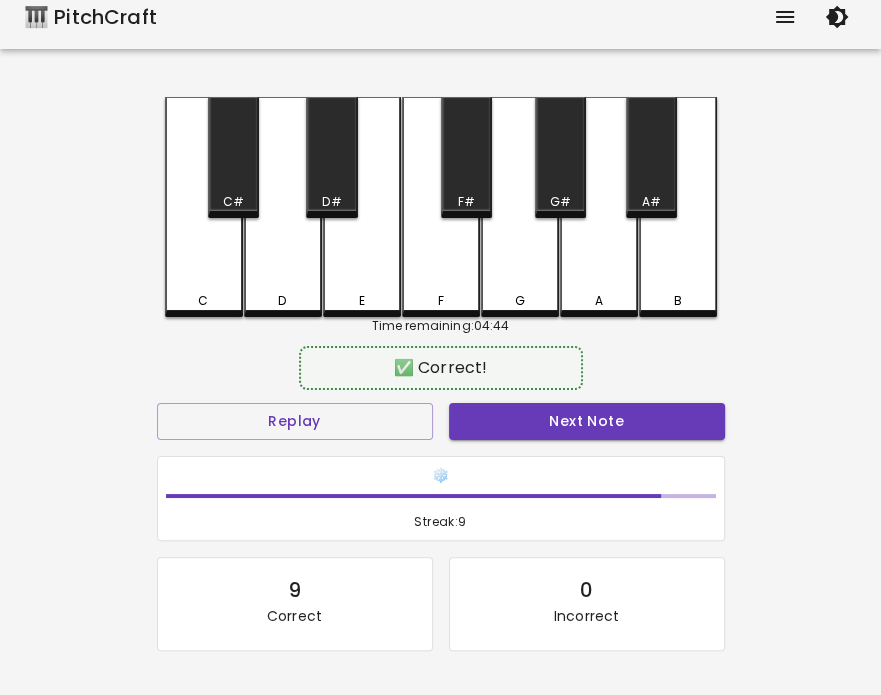 click on "C" at bounding box center [204, 207] 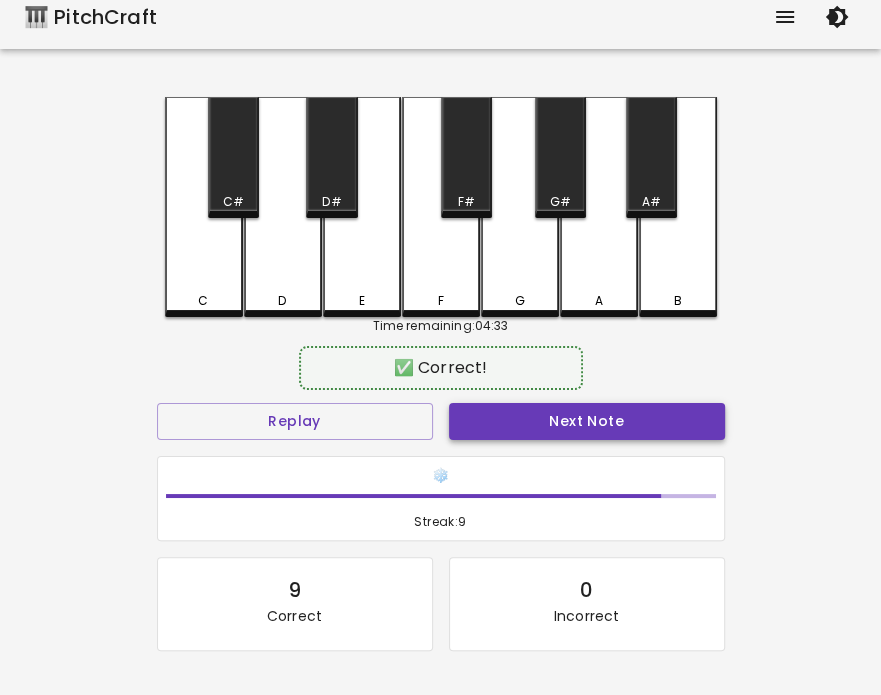 click on "Next Note" at bounding box center (587, 421) 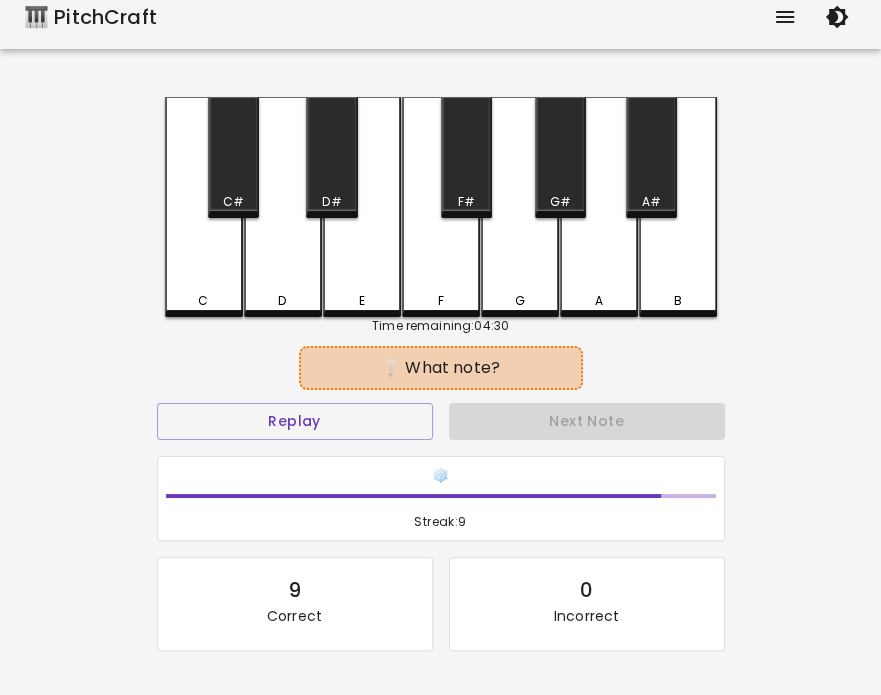 click on "D" at bounding box center [282, 301] 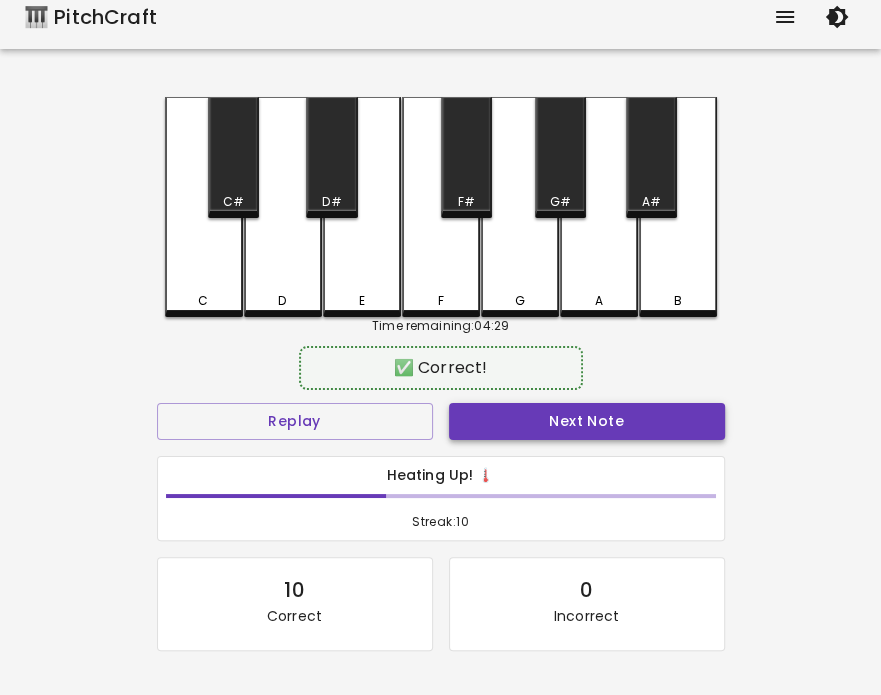 click on "Next Note" at bounding box center (587, 421) 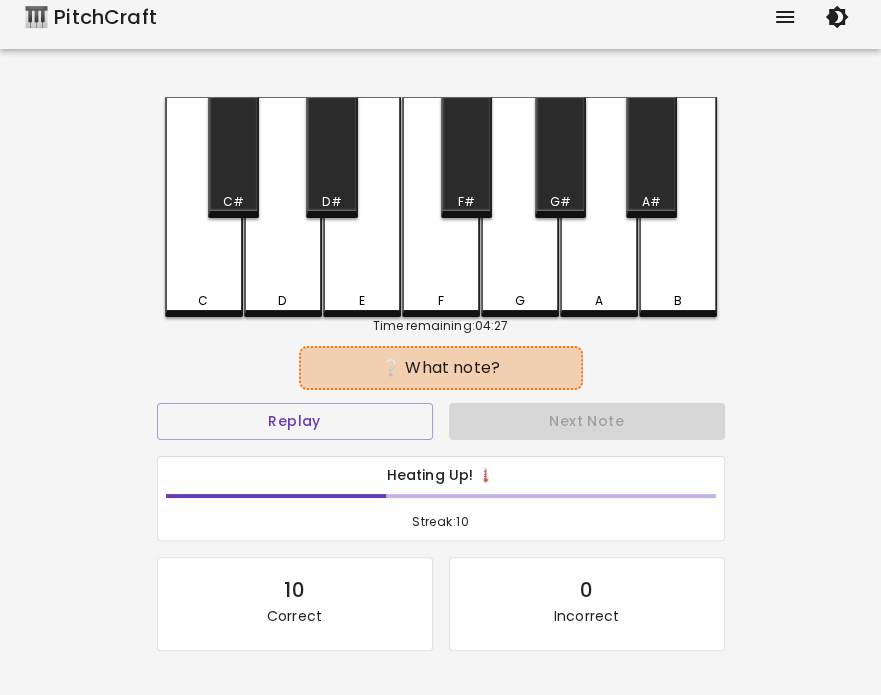 click on "D" at bounding box center [283, 207] 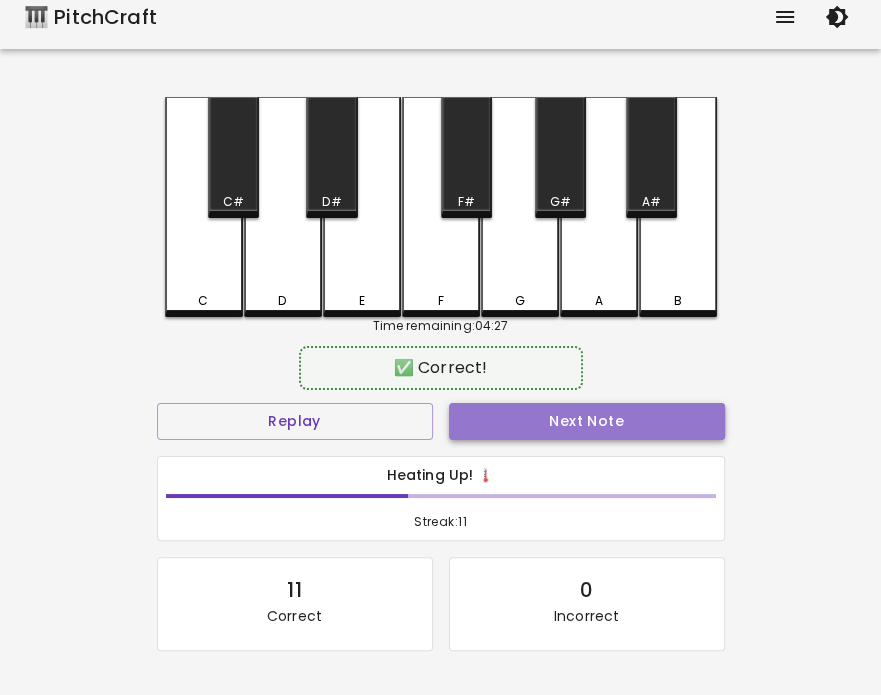 click on "Next Note" at bounding box center (587, 421) 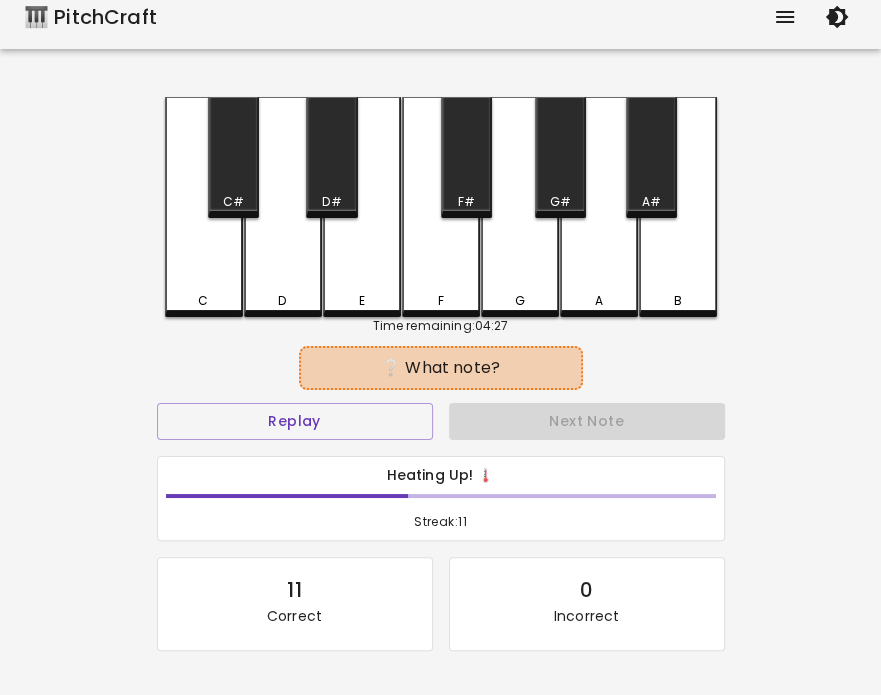 click on "C" at bounding box center [204, 207] 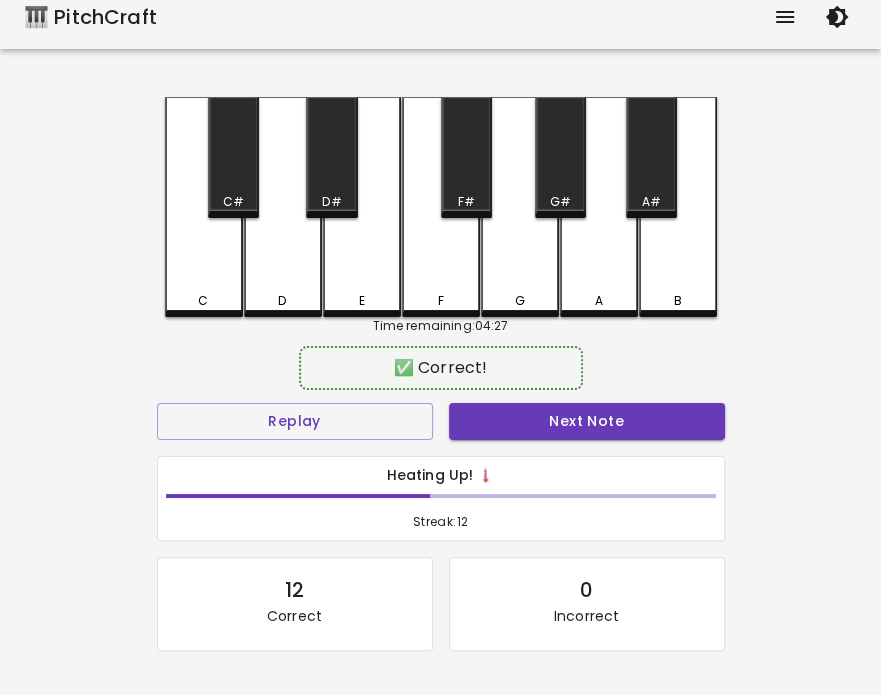click on "Heating Up!    🌡️ Streak:  12" at bounding box center (441, 499) 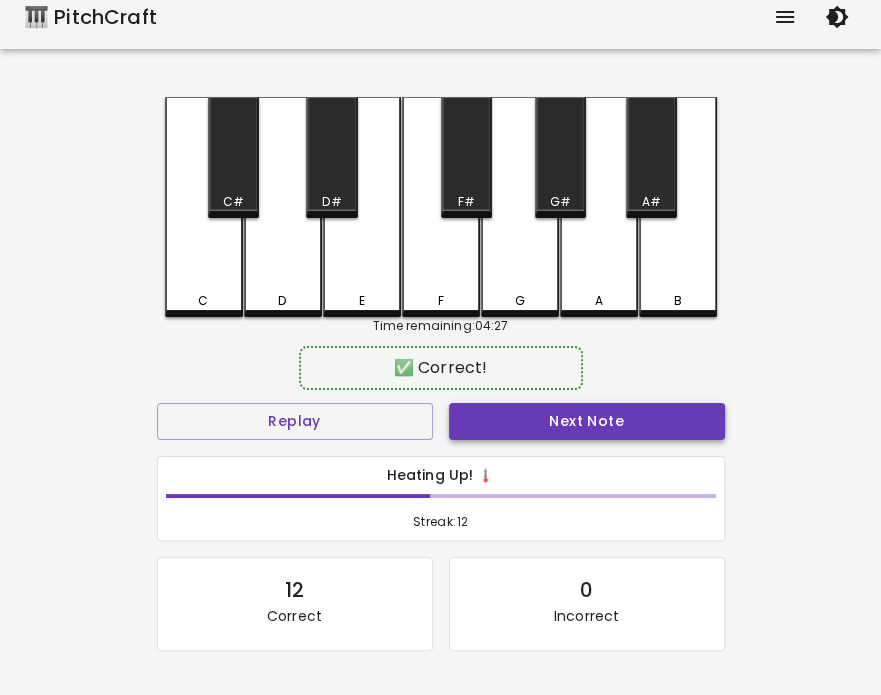 click on "Next Note" at bounding box center [587, 421] 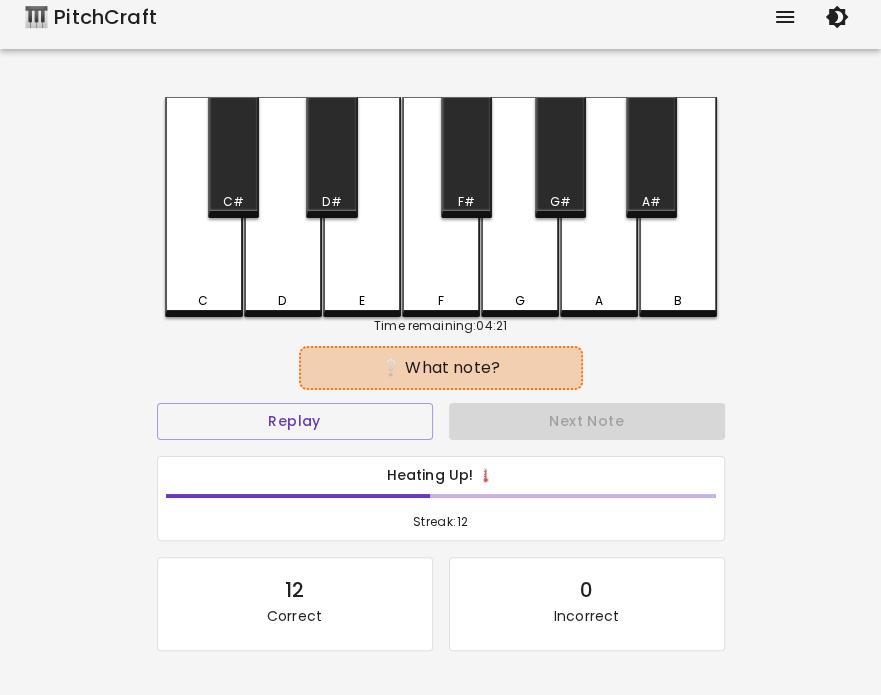 click on "D" at bounding box center (283, 301) 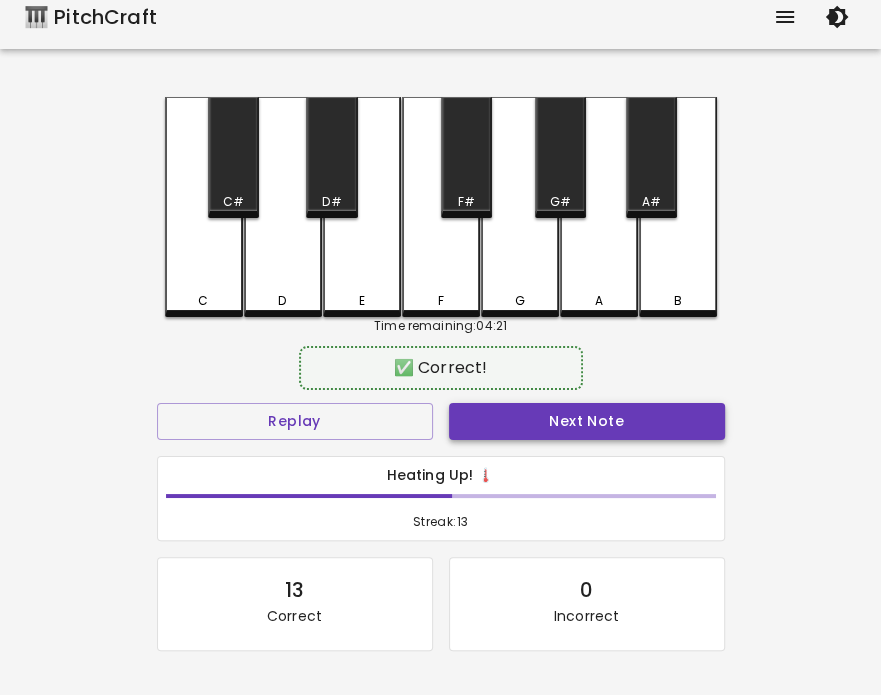click on "Next Note" at bounding box center [587, 421] 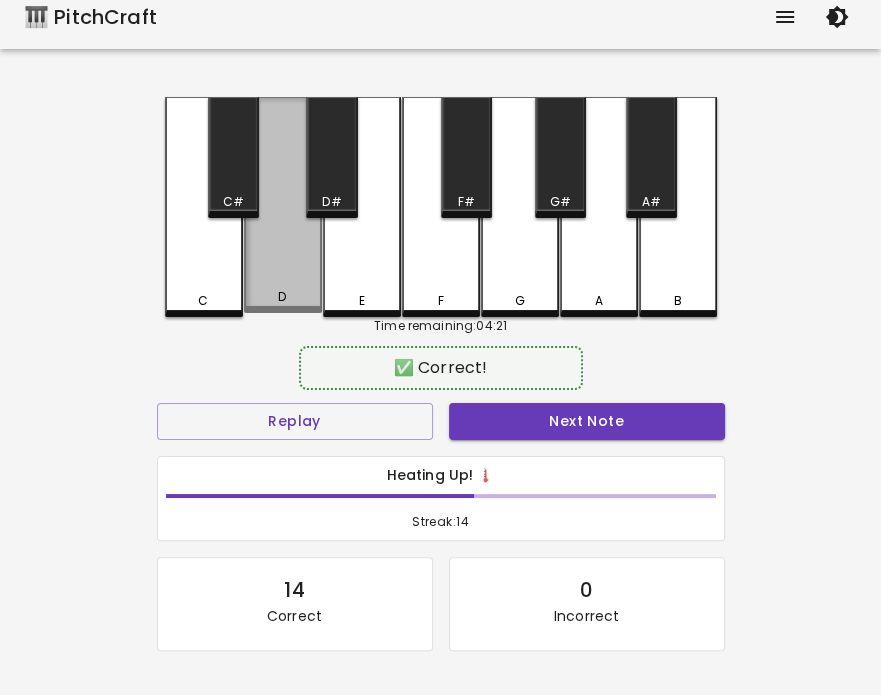 click on "D" at bounding box center [283, 205] 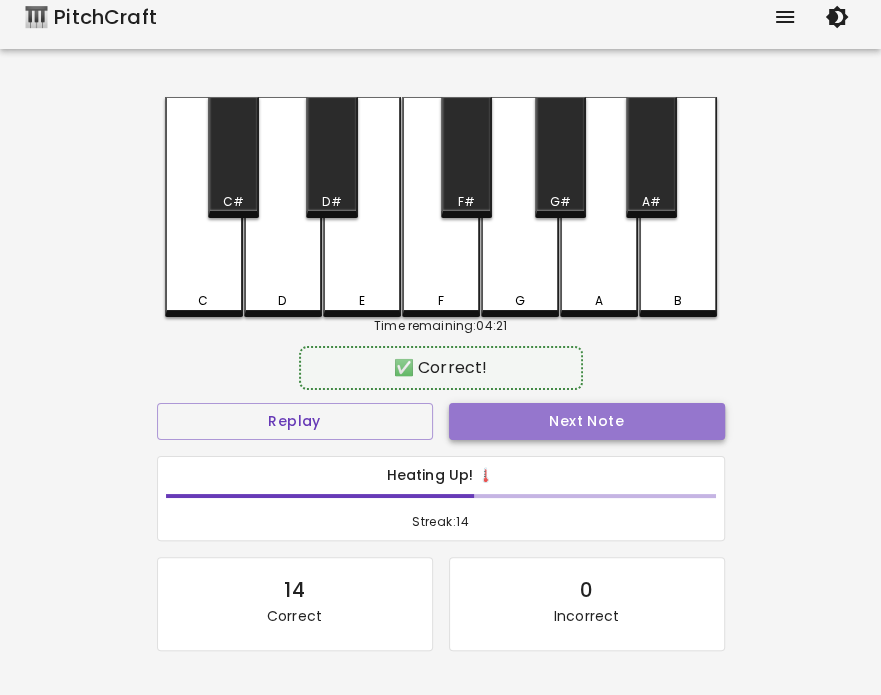 click on "Next Note" at bounding box center [587, 421] 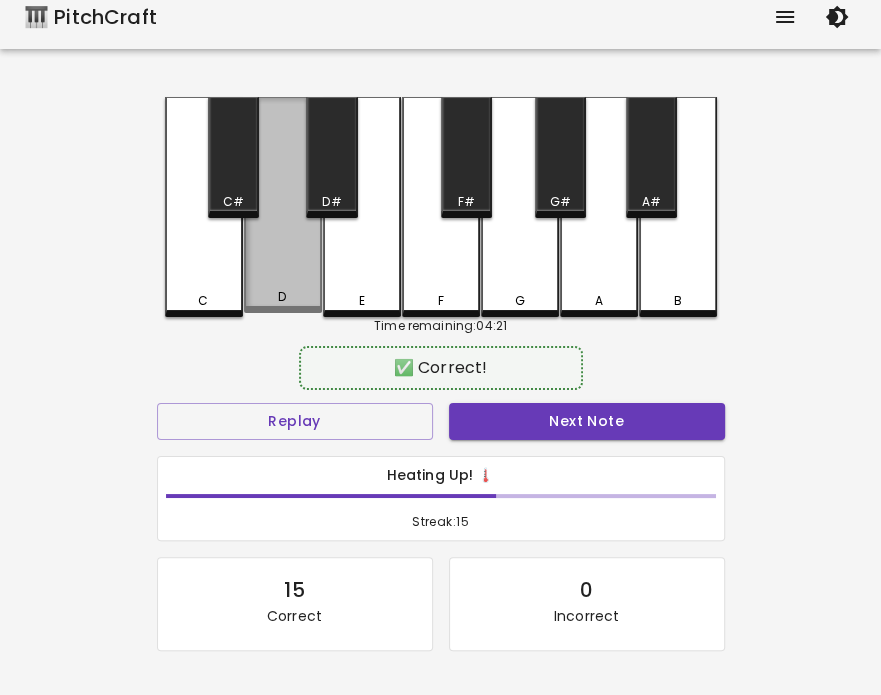 click on "D" at bounding box center [283, 205] 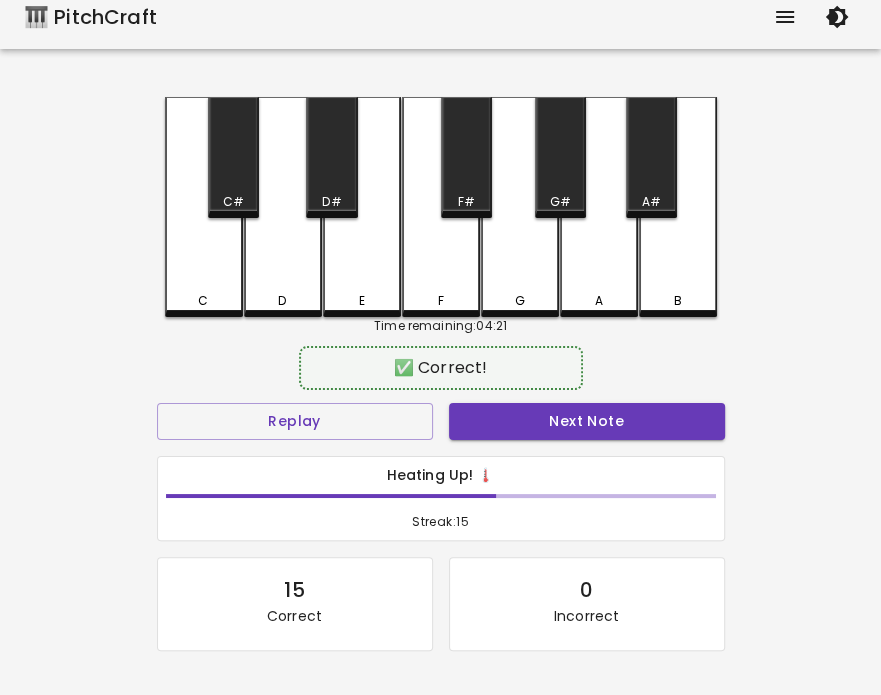 click on "Next Note" at bounding box center [587, 421] 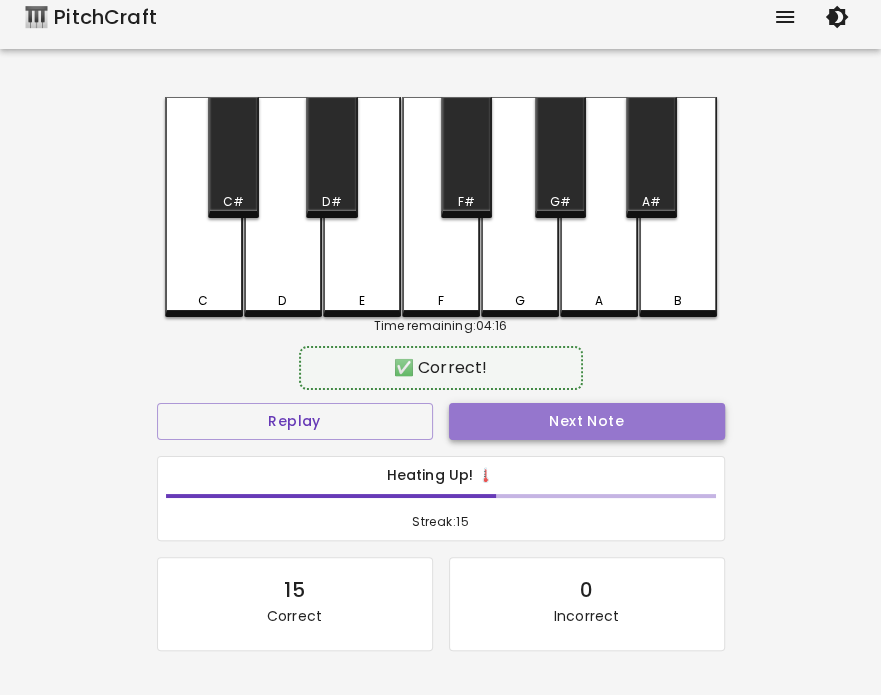 click on "Next Note" at bounding box center [587, 421] 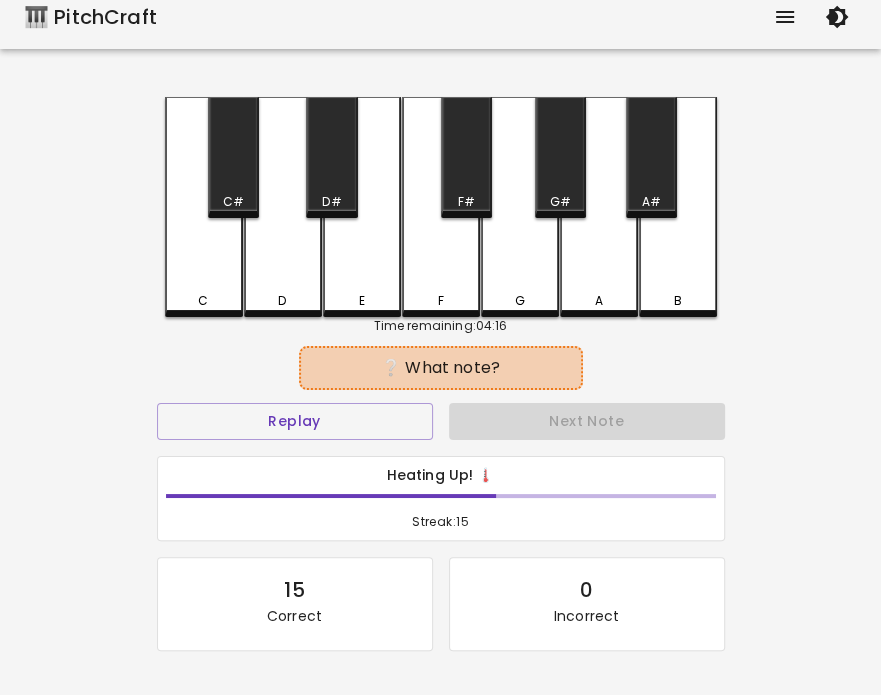 click on "C" at bounding box center [204, 207] 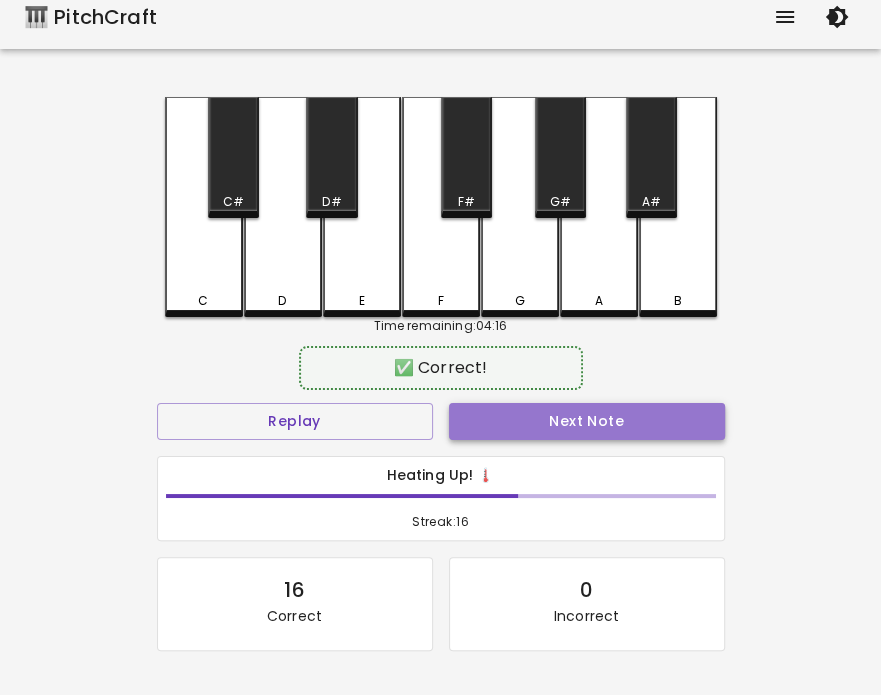 click on "Next Note" at bounding box center [587, 421] 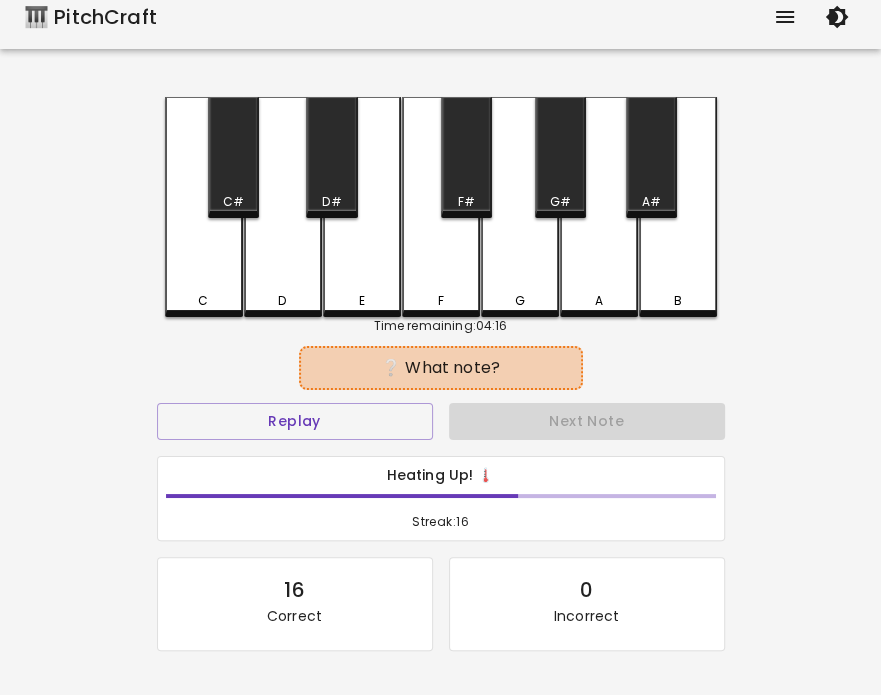 click on "C" at bounding box center (204, 301) 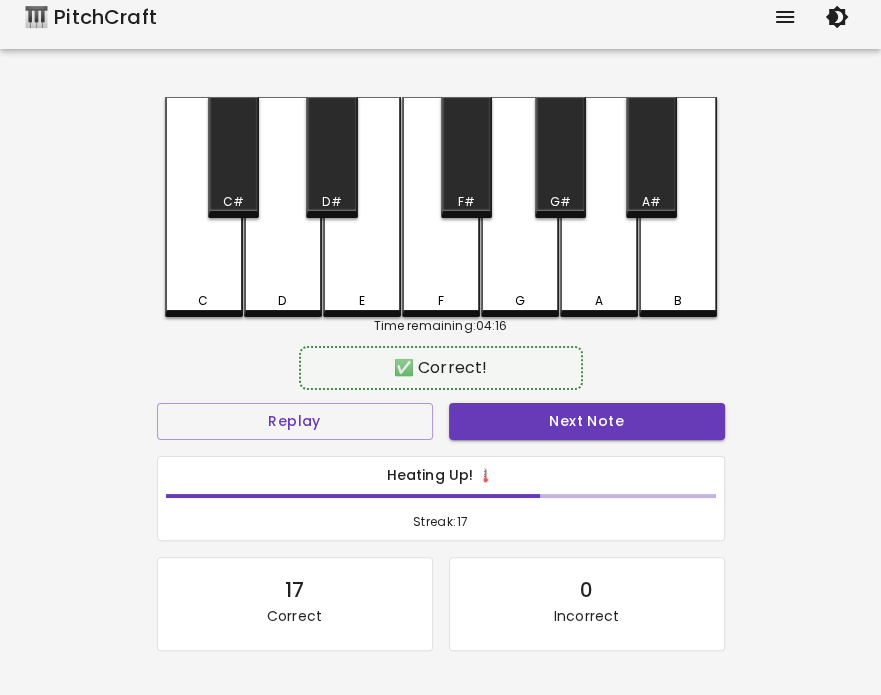 click on "Next Note" at bounding box center (587, 421) 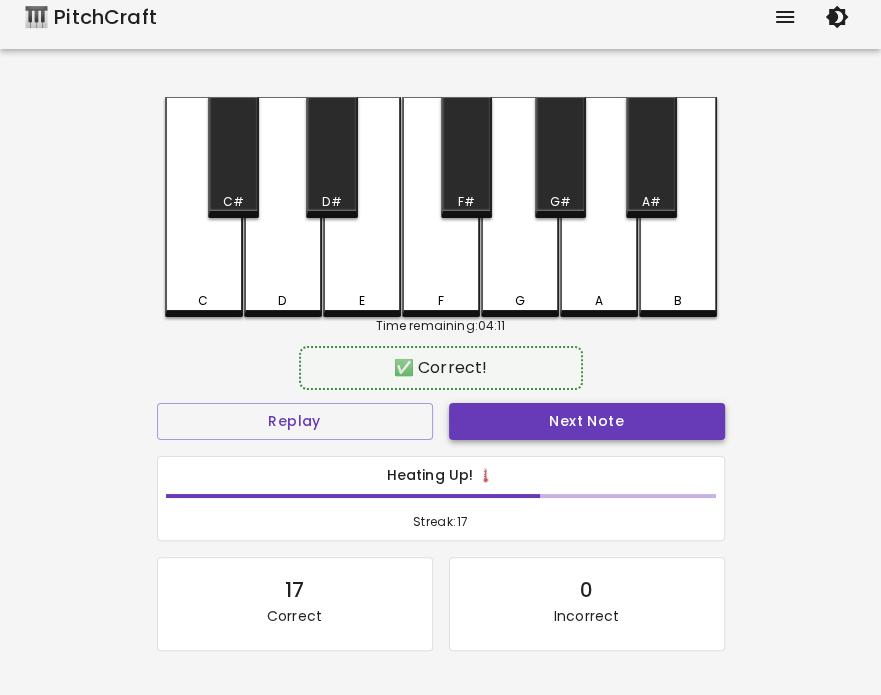click on "Next Note" at bounding box center (587, 421) 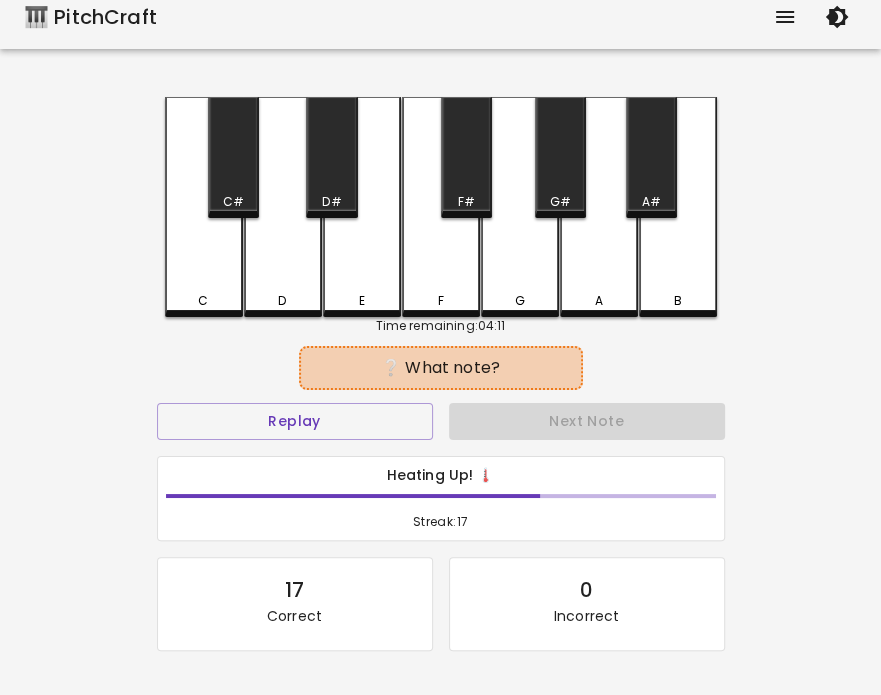 click on "C" at bounding box center (204, 207) 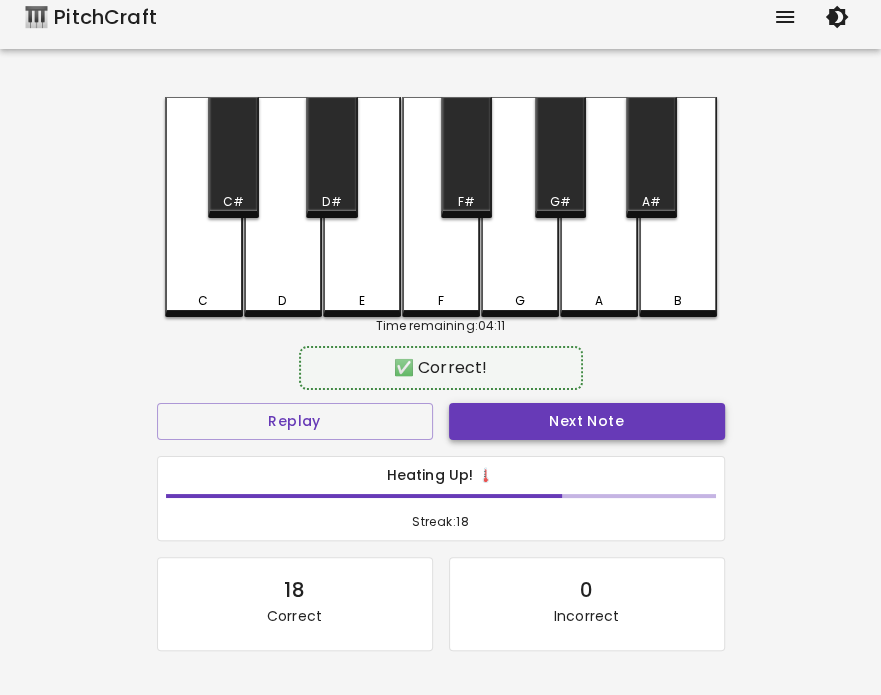 click on "Next Note" at bounding box center [587, 421] 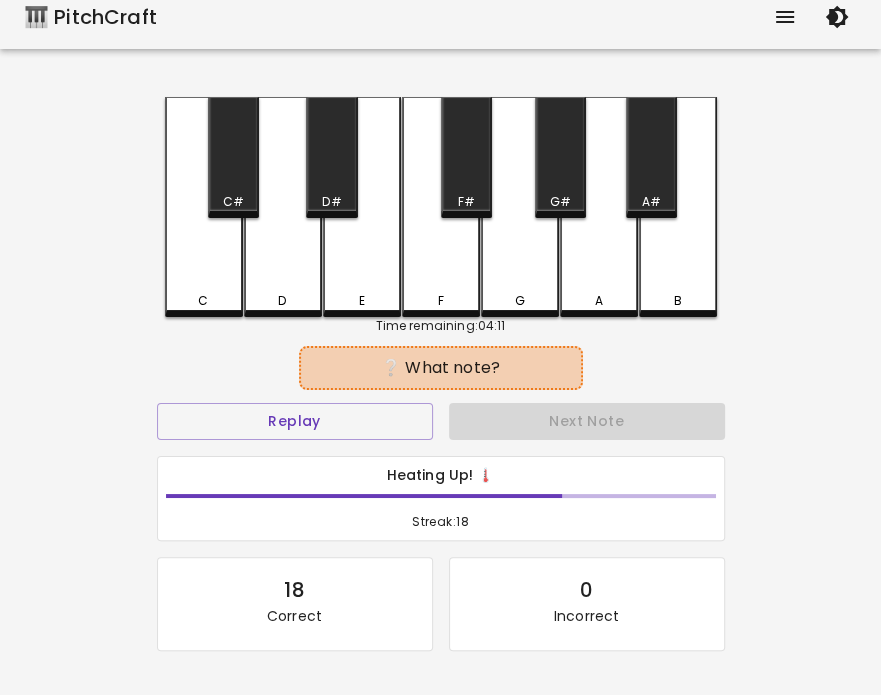 click on "D" at bounding box center [283, 207] 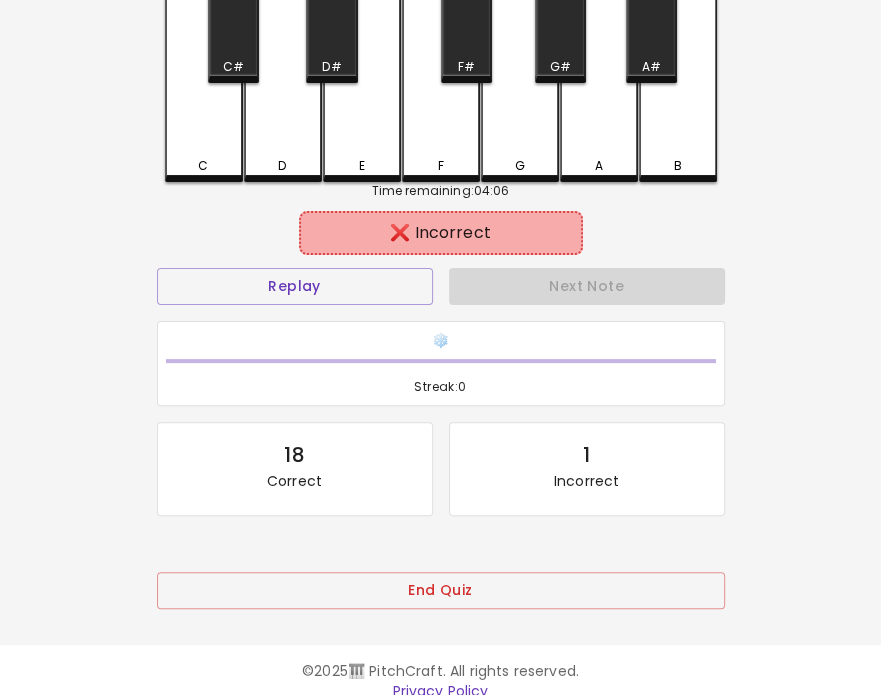 scroll, scrollTop: 185, scrollLeft: 0, axis: vertical 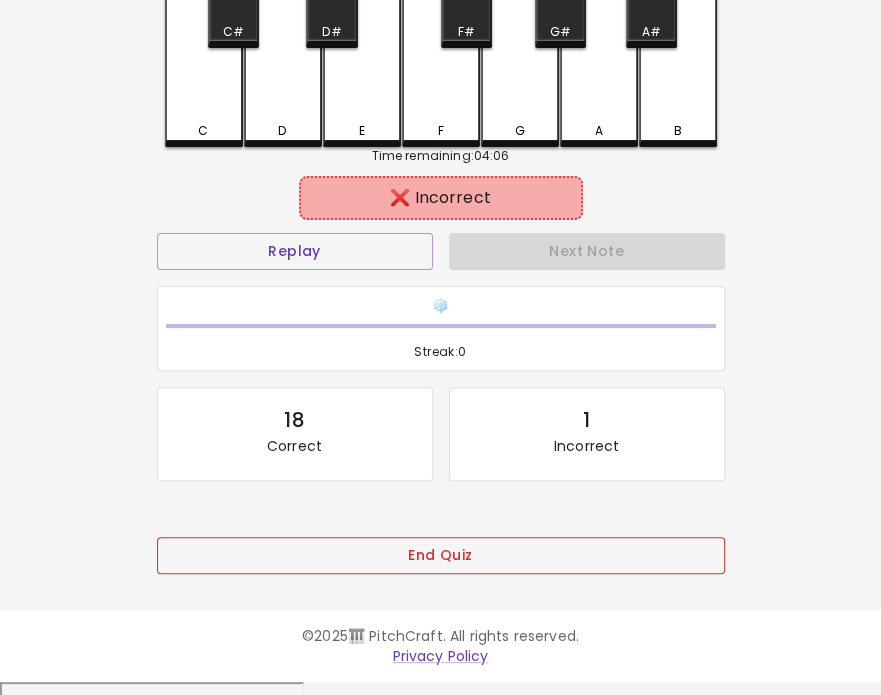 click on "End Quiz" at bounding box center (441, 555) 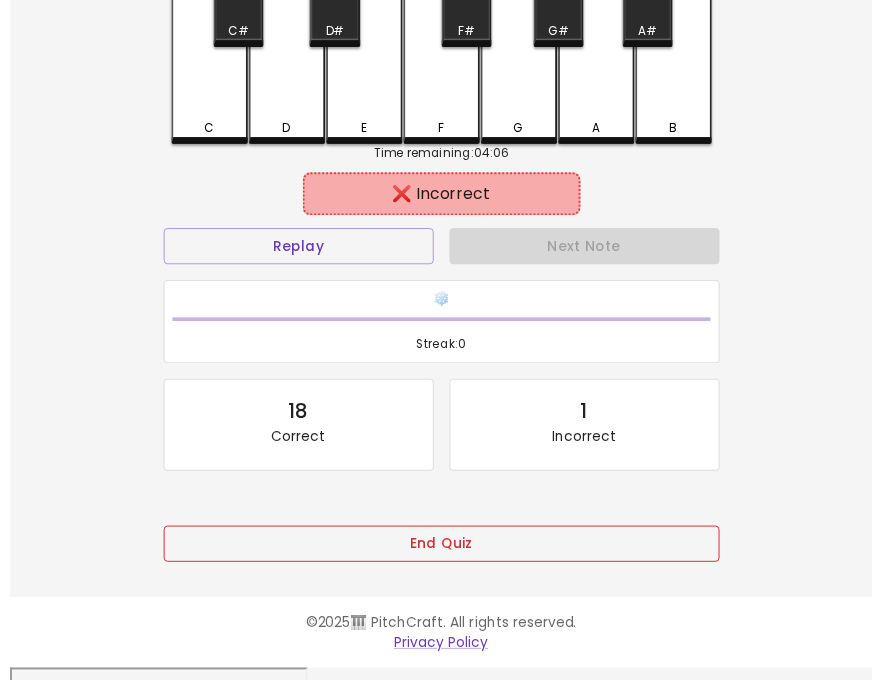 scroll, scrollTop: 0, scrollLeft: 0, axis: both 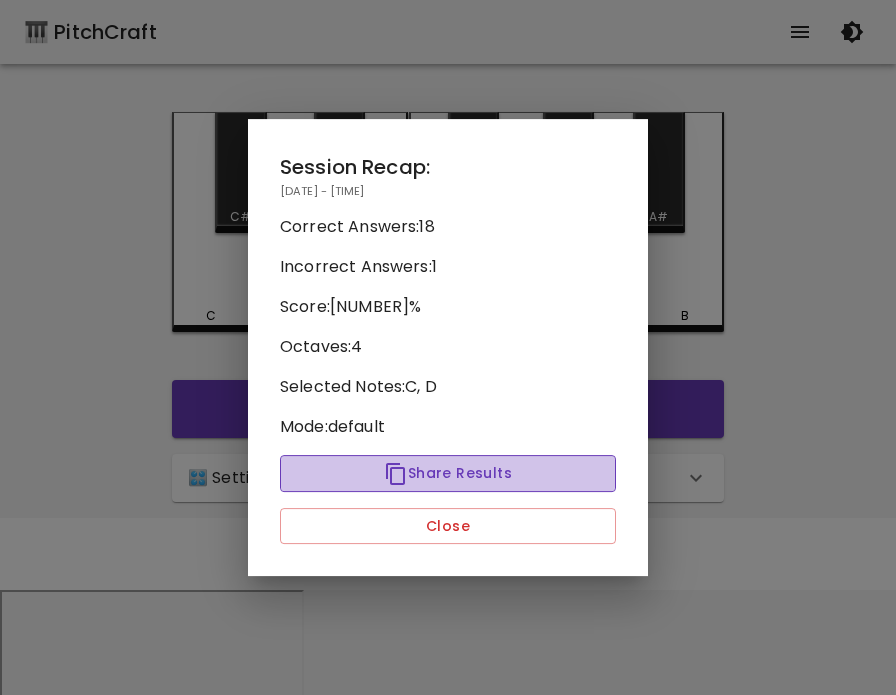 click on "Share Results" at bounding box center (448, 473) 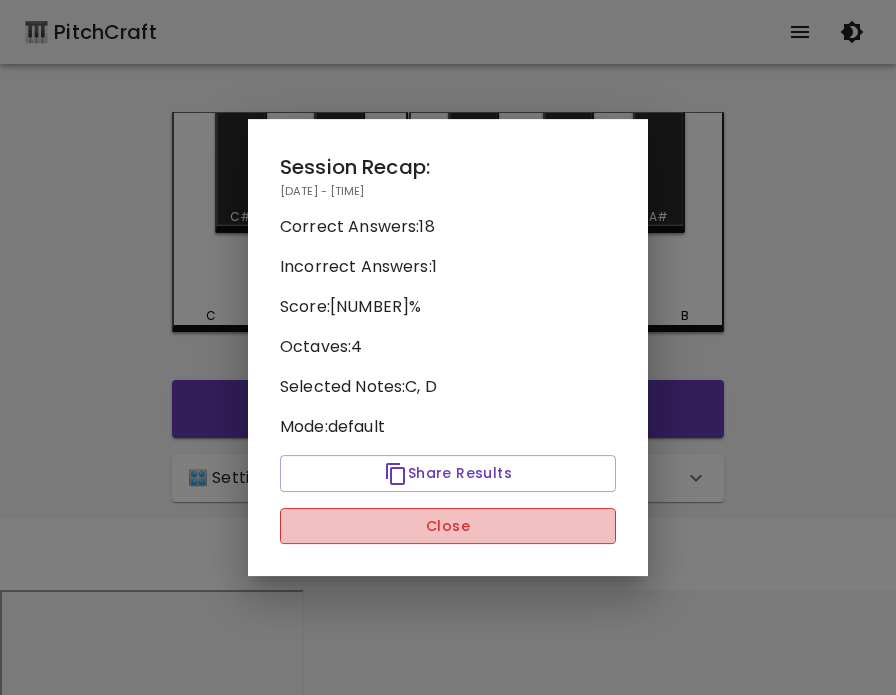 click on "Close" at bounding box center (448, 526) 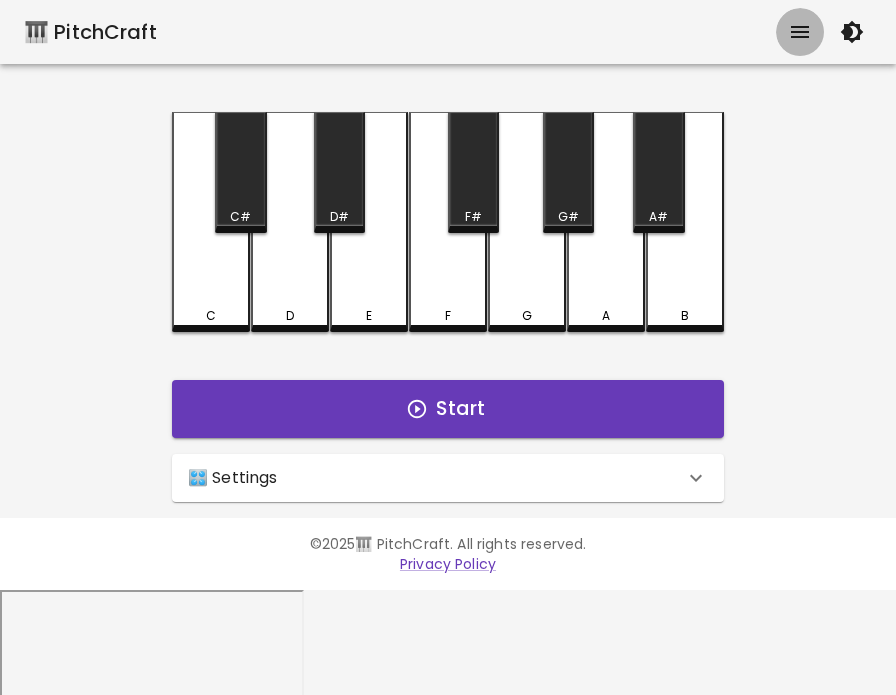 click at bounding box center [800, 32] 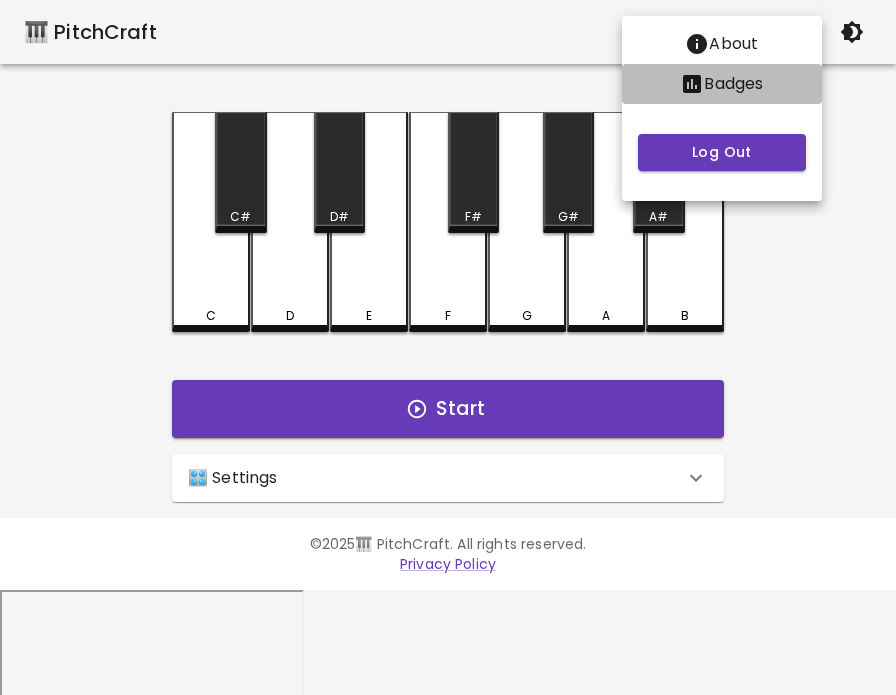 click on "Badges" at bounding box center [722, 84] 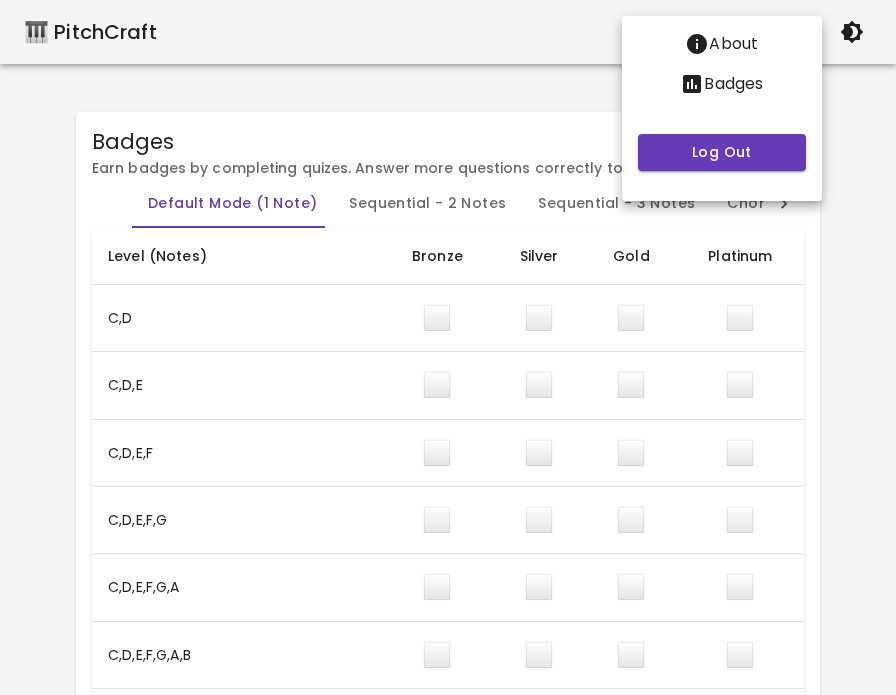 click at bounding box center [448, 347] 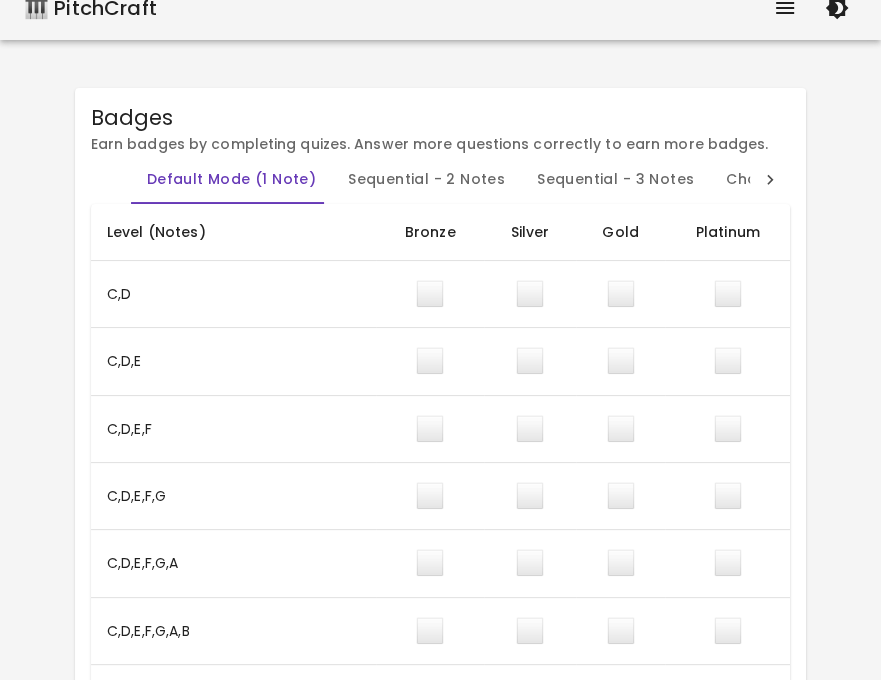 scroll, scrollTop: 0, scrollLeft: 0, axis: both 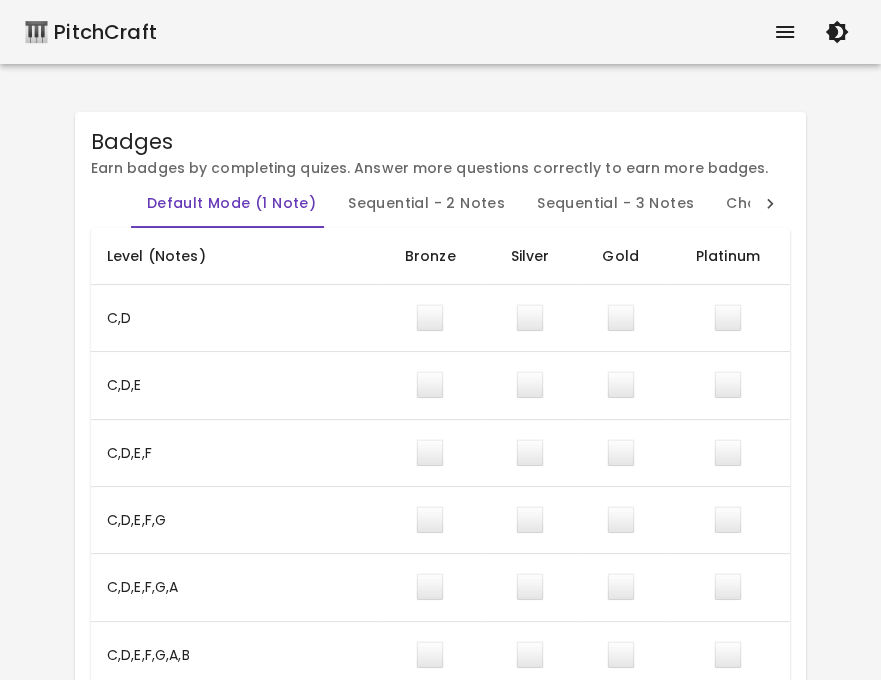 type 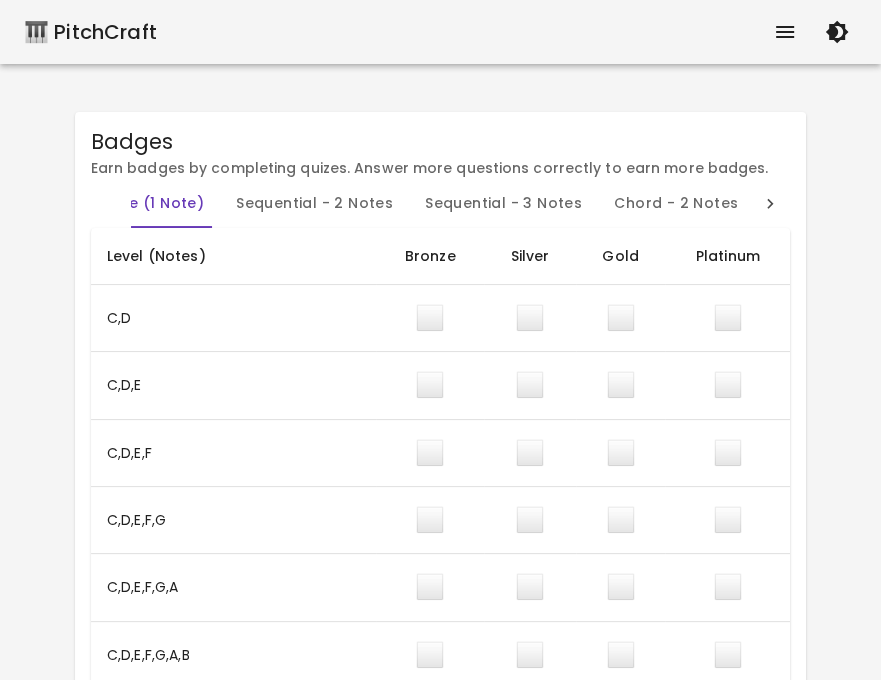 scroll, scrollTop: 0, scrollLeft: 0, axis: both 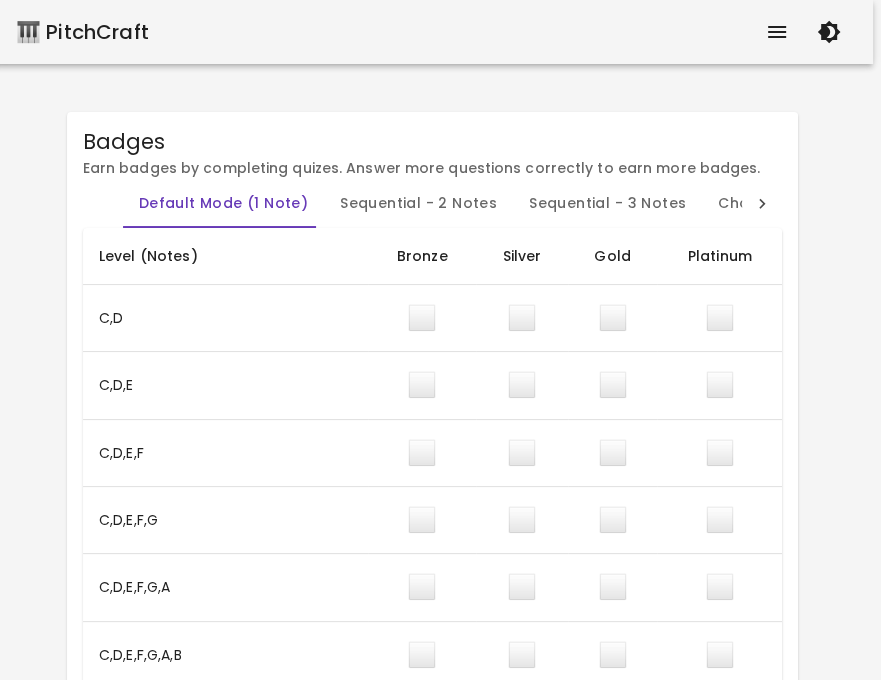 click 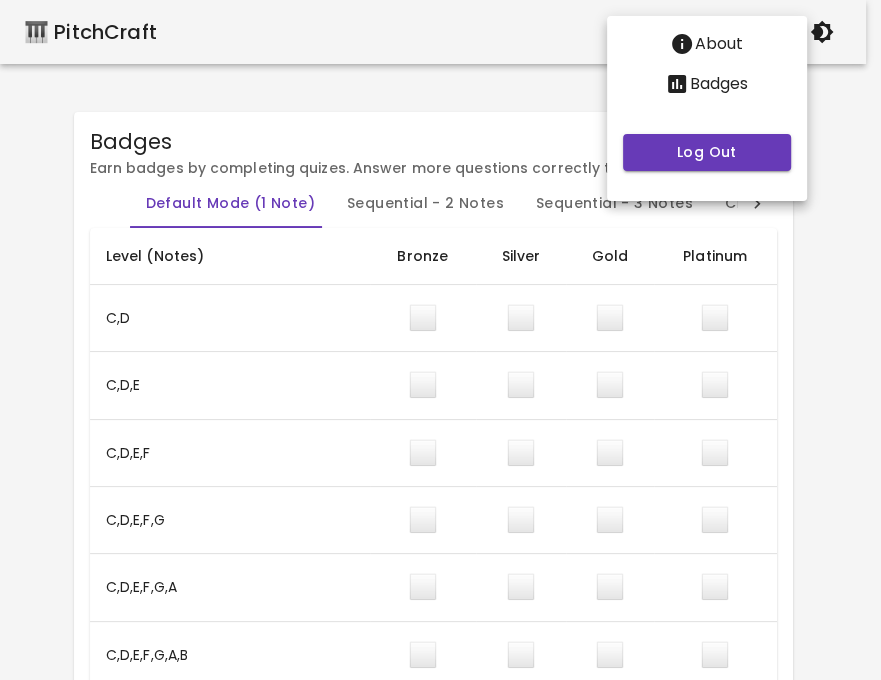 scroll, scrollTop: 0, scrollLeft: 0, axis: both 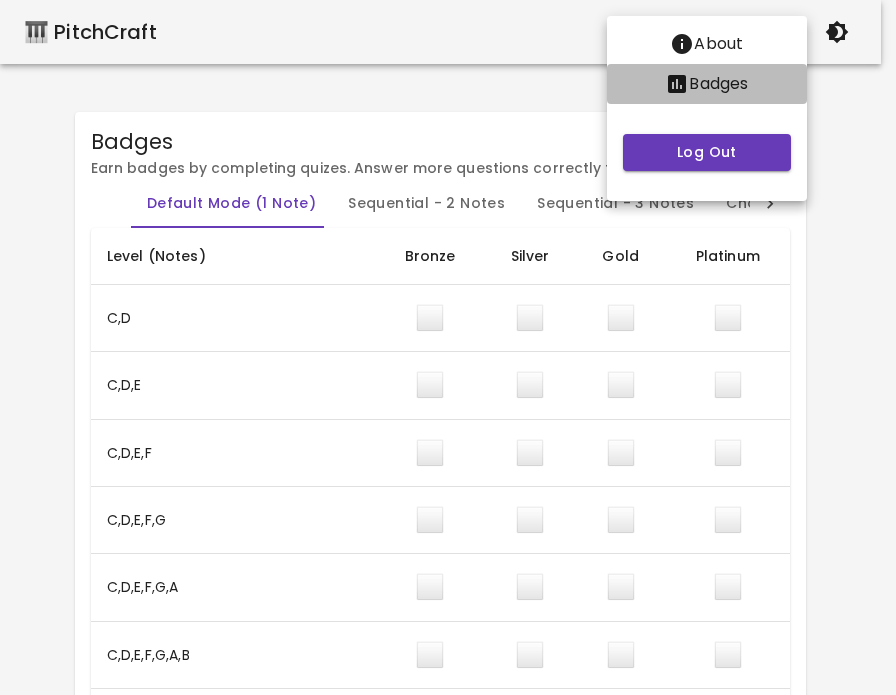 click on "Badges" at bounding box center (718, 84) 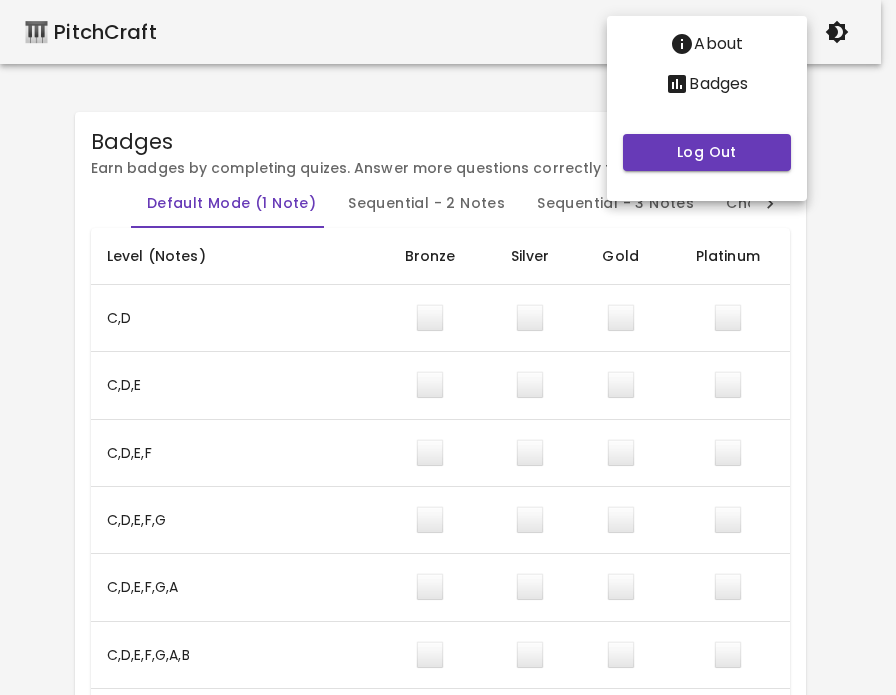 click at bounding box center (448, 347) 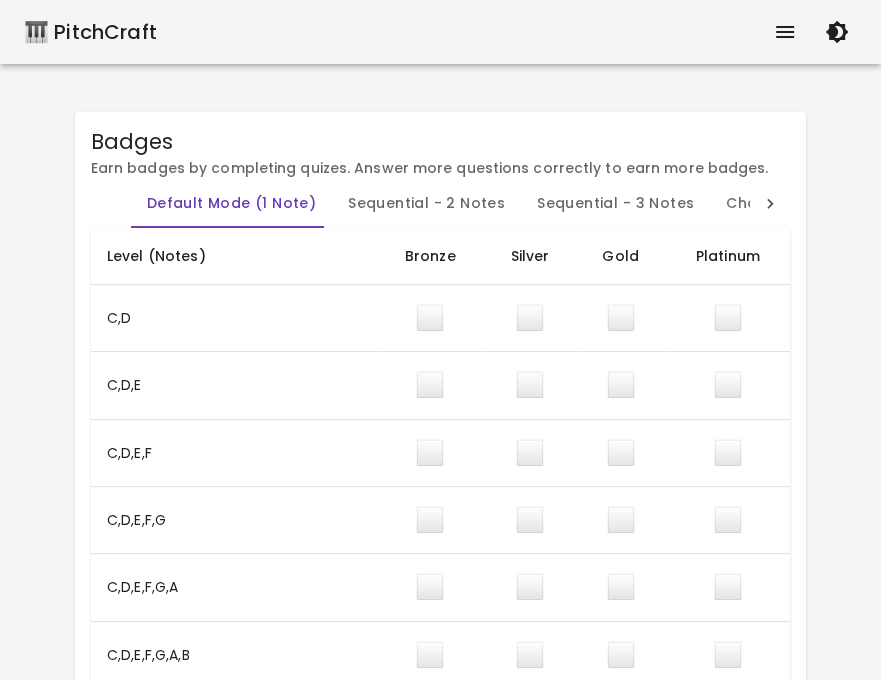 click on "🎹 PitchCraft" at bounding box center [90, 32] 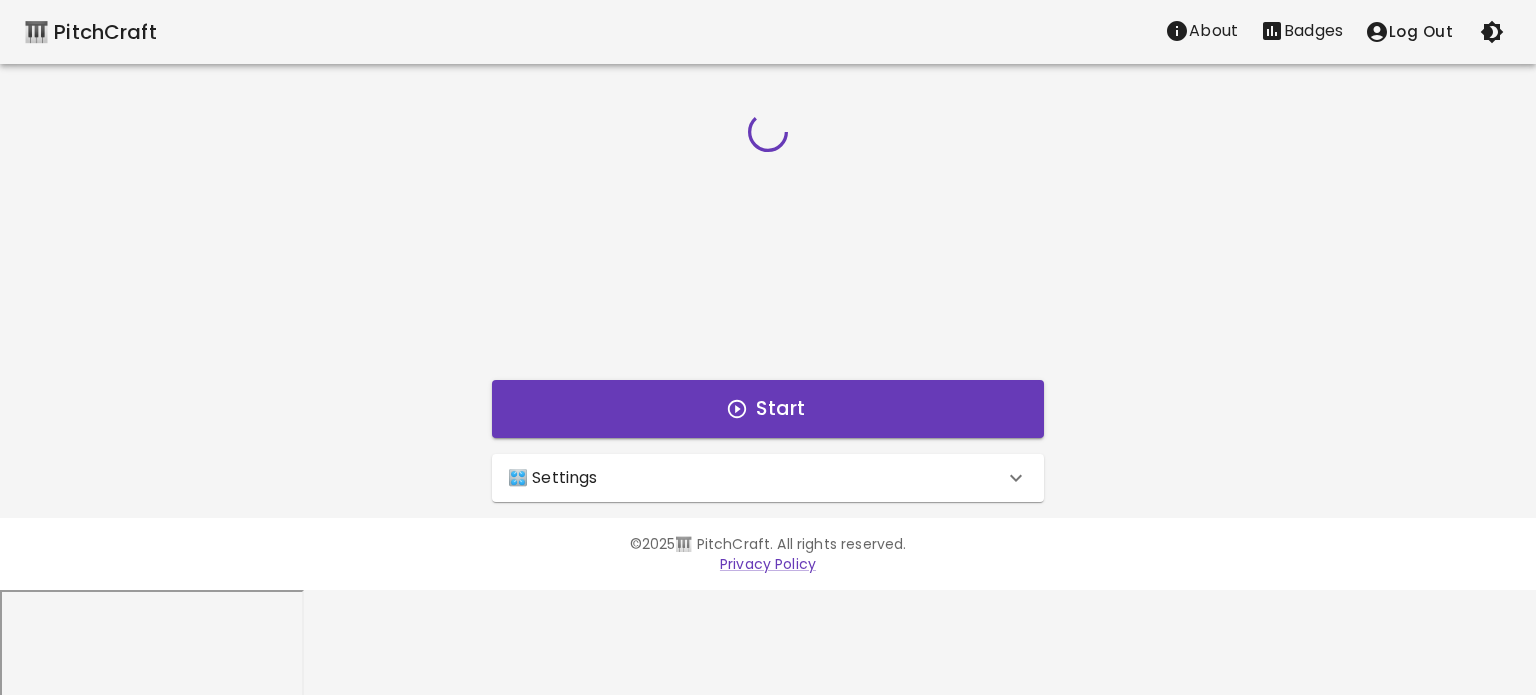 click on "Log Out" at bounding box center (1409, 32) 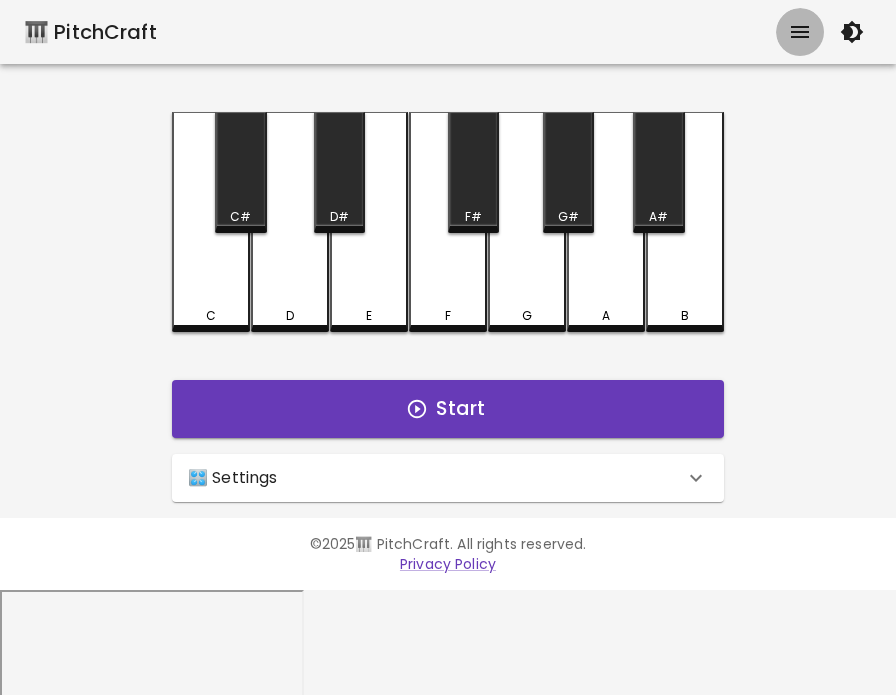 click 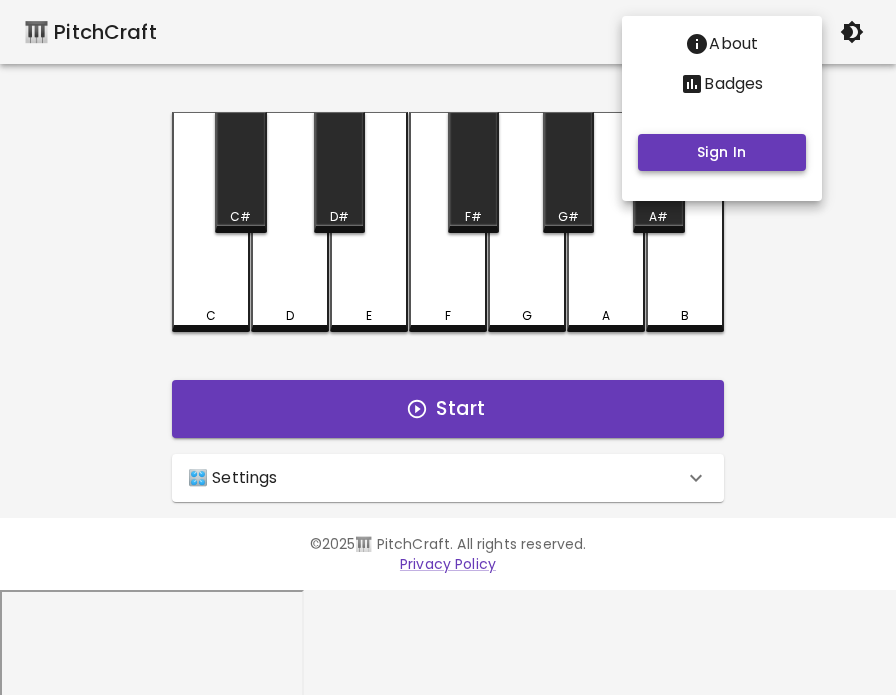 click on "Sign In" at bounding box center (722, 152) 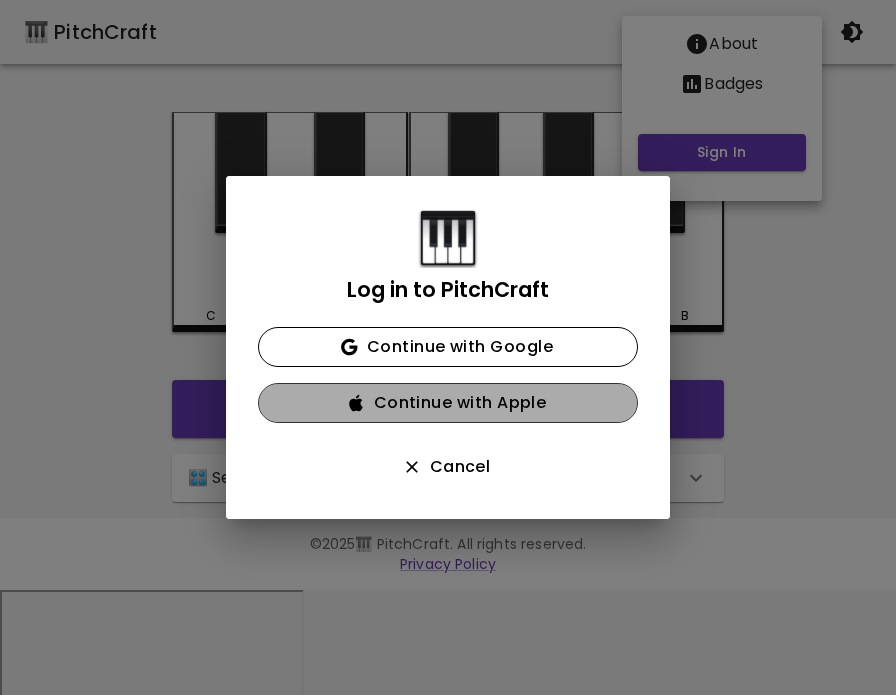 click on "Continue with Apple" at bounding box center (448, 403) 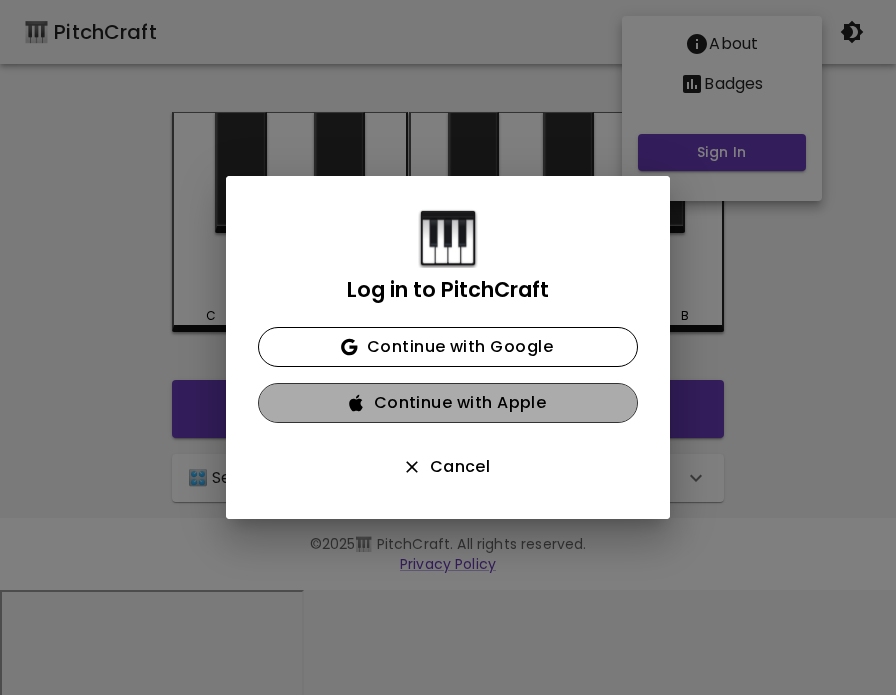click on "Continue with Apple" at bounding box center (448, 403) 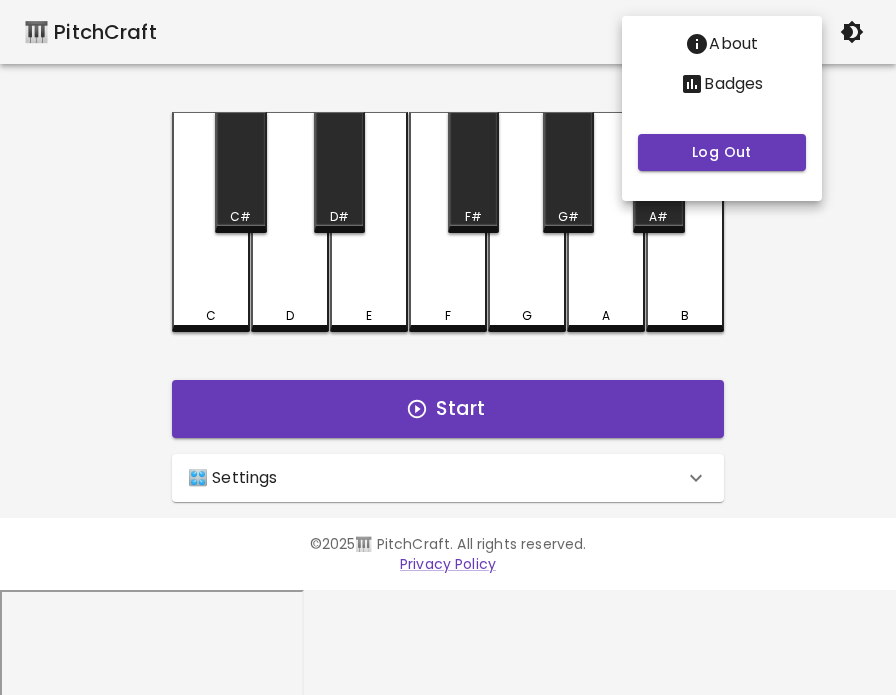 click at bounding box center [448, 347] 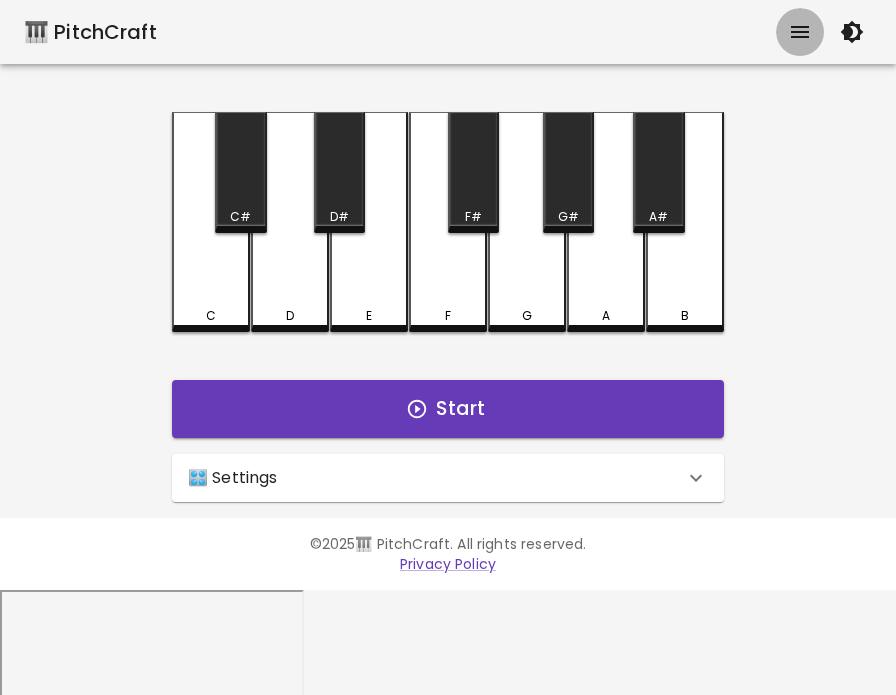 click 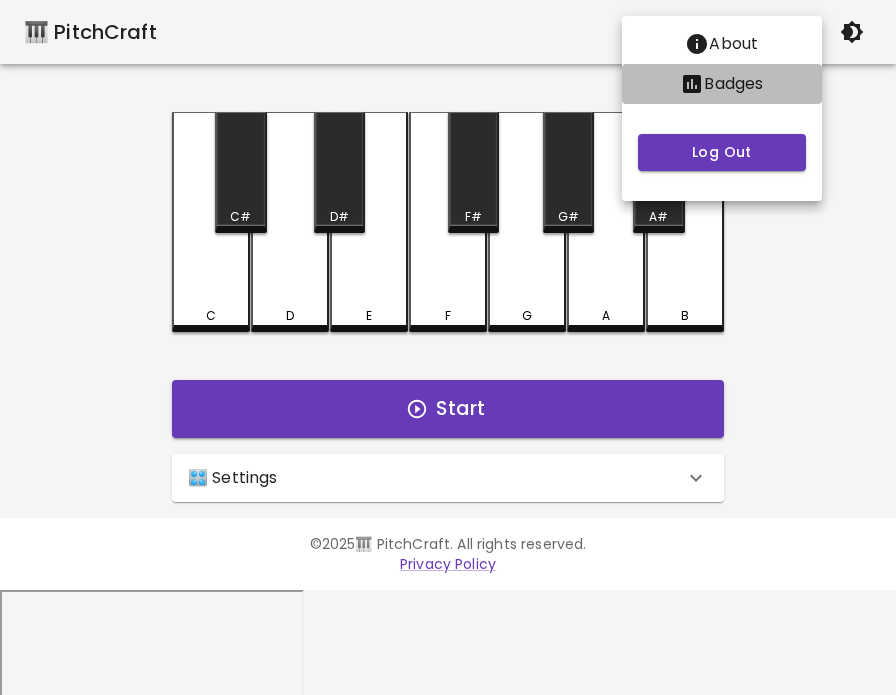click on "Badges" at bounding box center (722, 84) 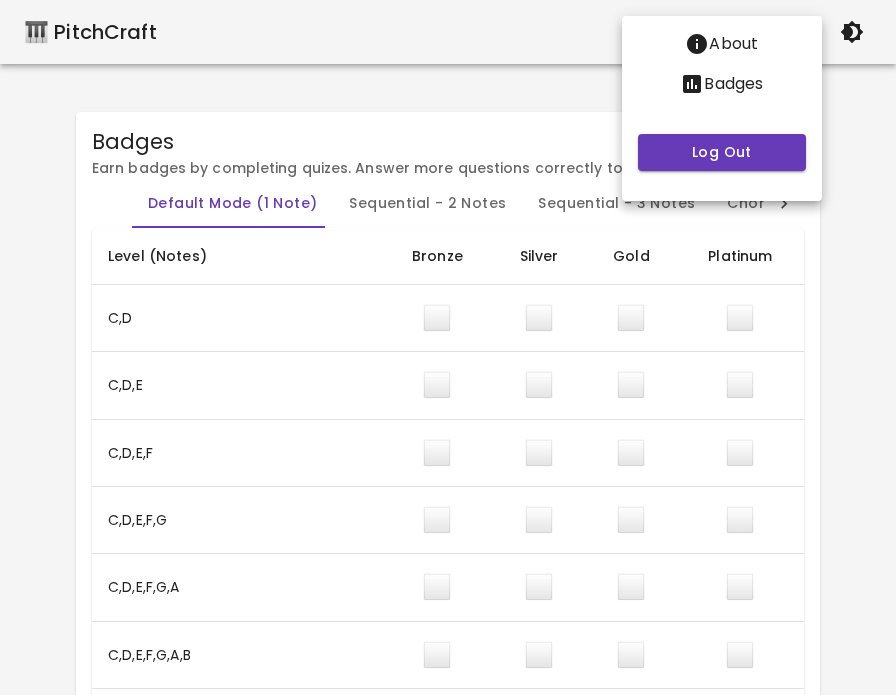 click at bounding box center (448, 347) 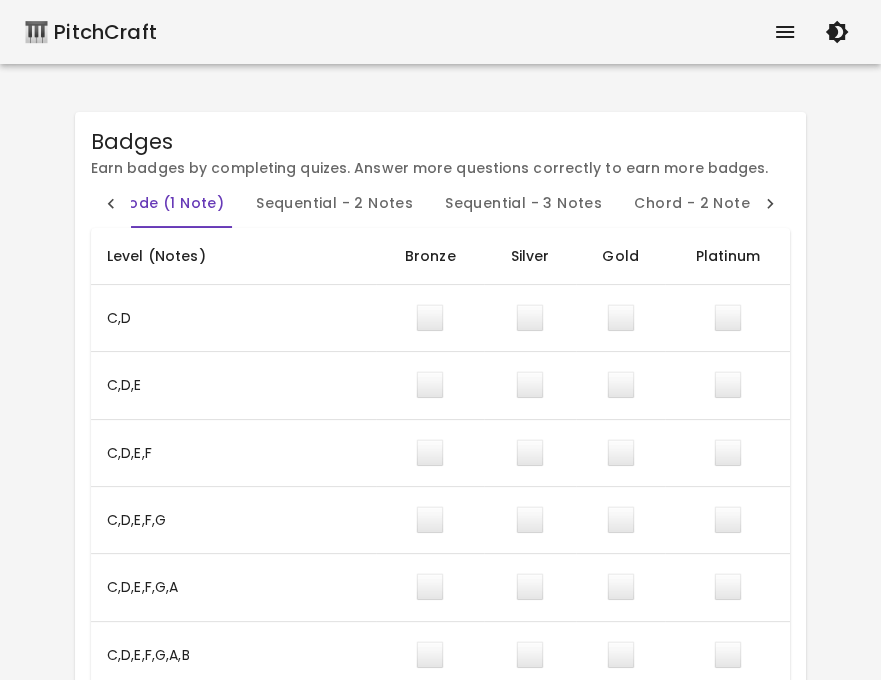 scroll, scrollTop: 0, scrollLeft: 238, axis: horizontal 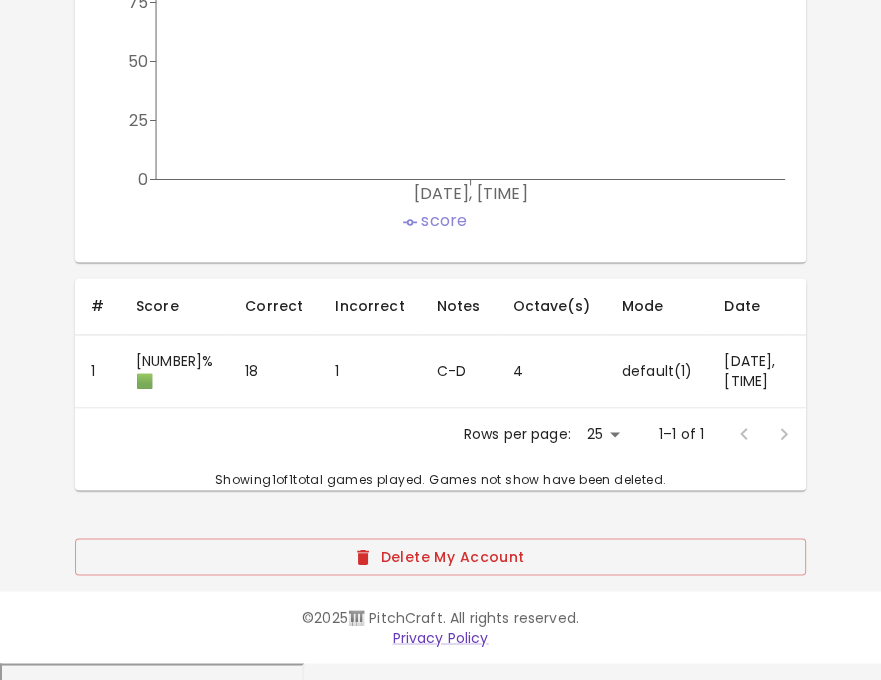 click 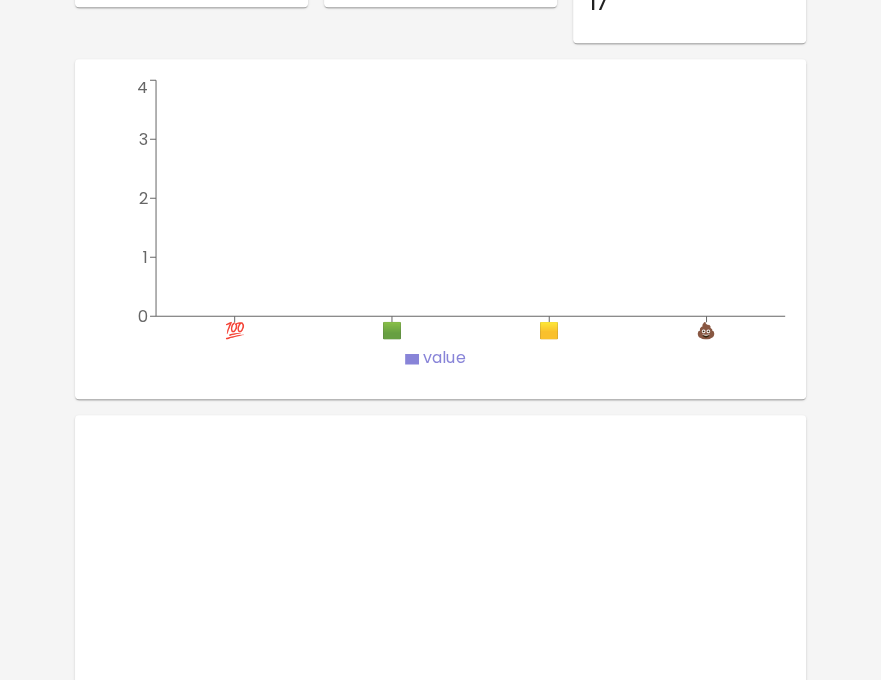 scroll, scrollTop: 1558, scrollLeft: 0, axis: vertical 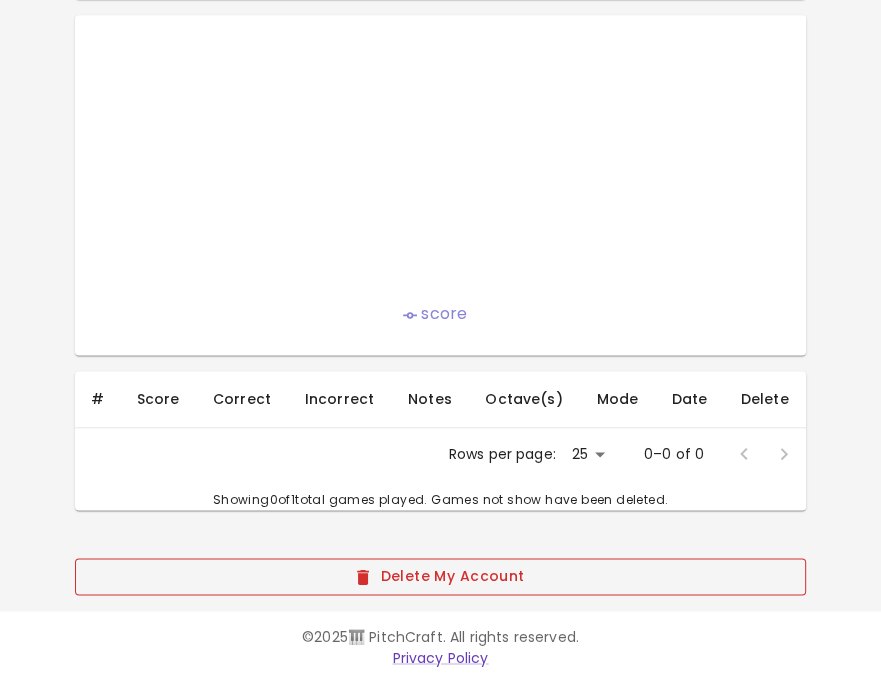 click on "Delete My Account" at bounding box center (441, 576) 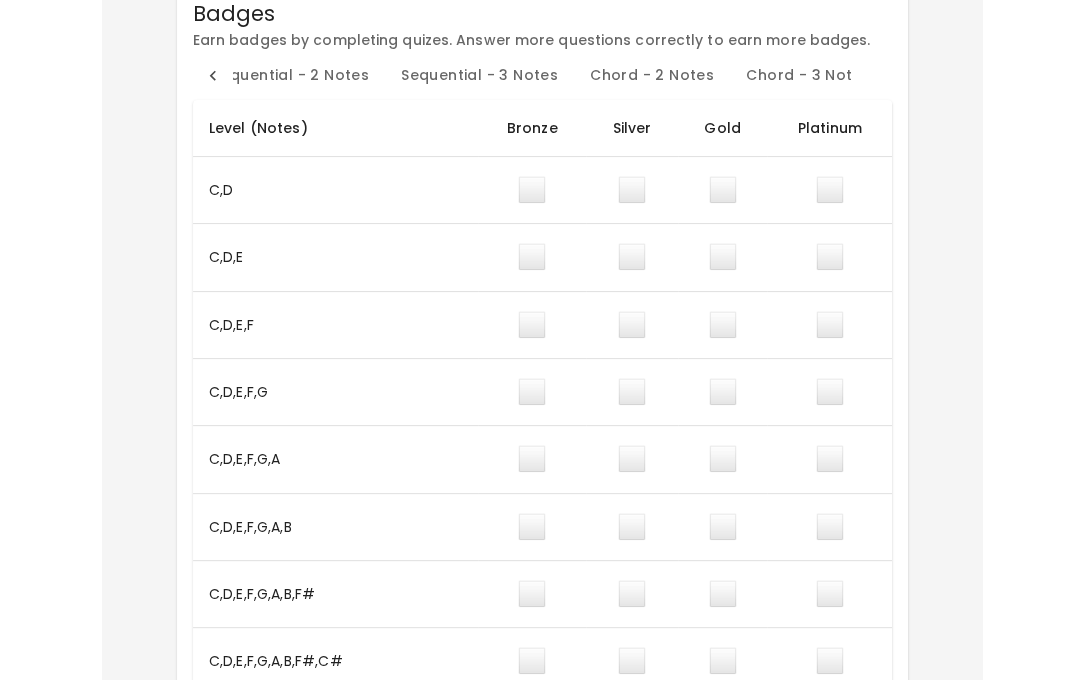 scroll, scrollTop: 0, scrollLeft: 0, axis: both 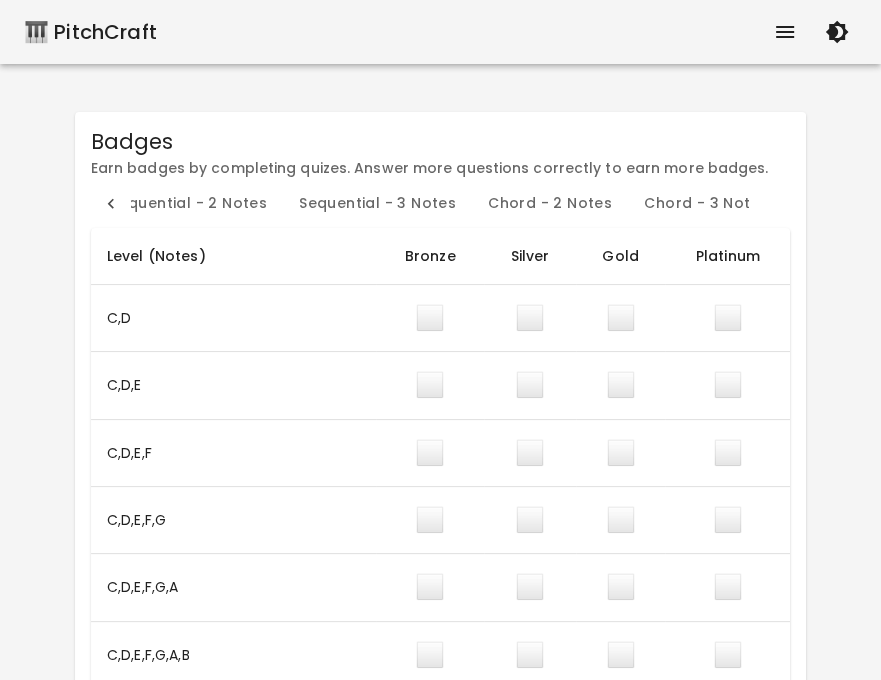 click on "🎹 PitchCraft" at bounding box center [90, 32] 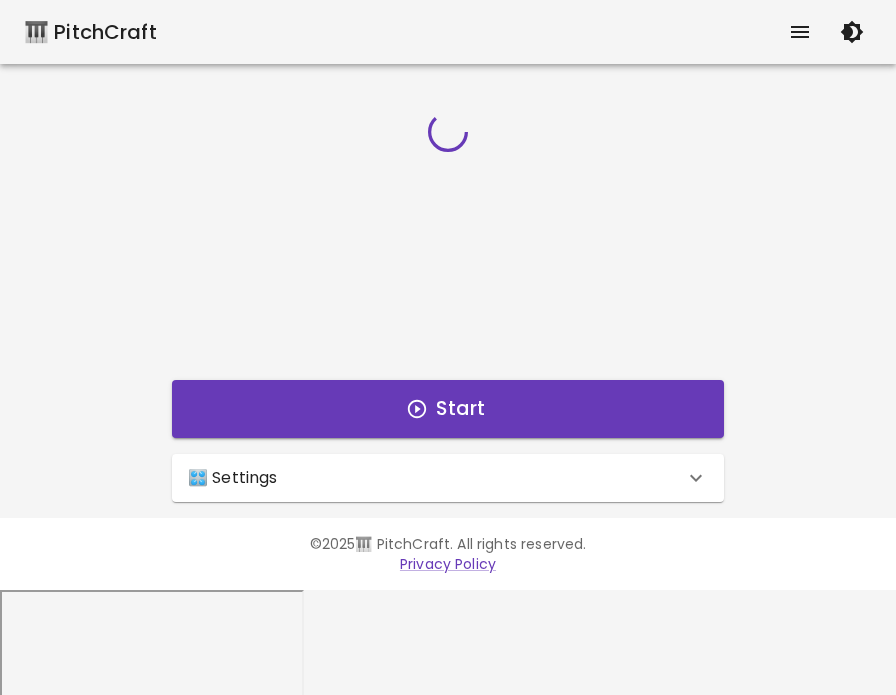 click 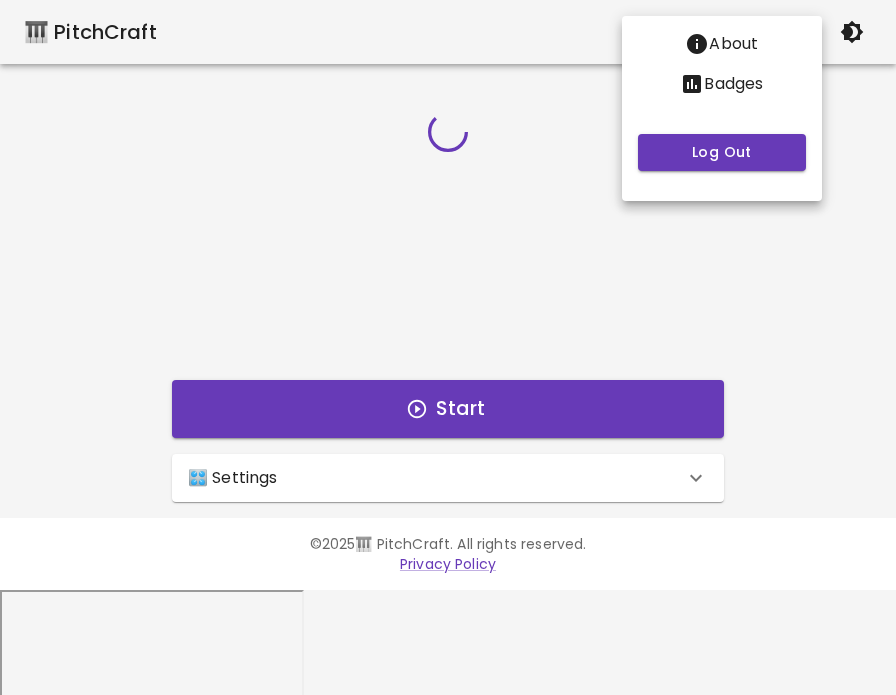 click at bounding box center [448, 347] 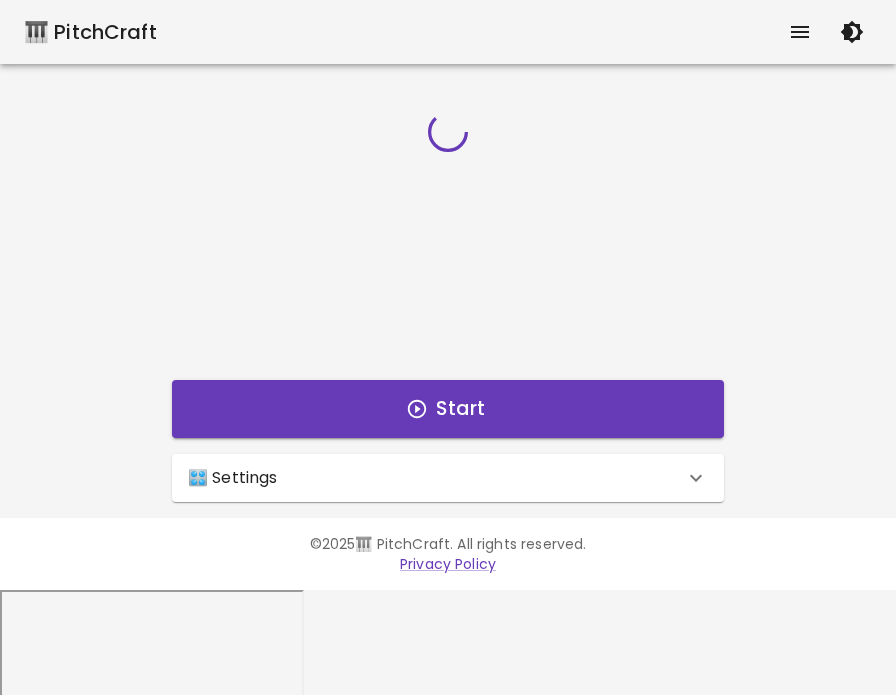 click 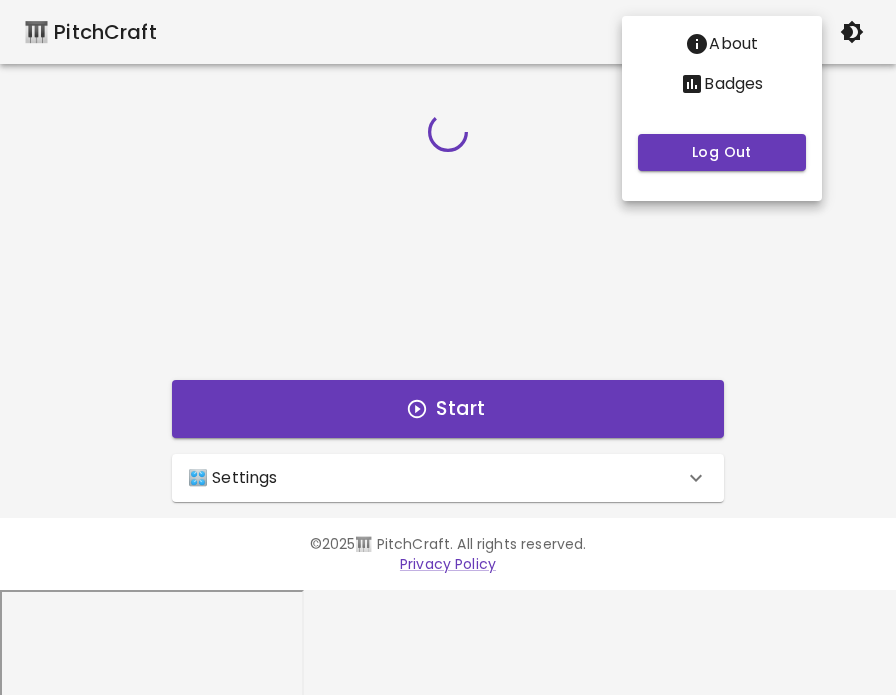 click at bounding box center (448, 347) 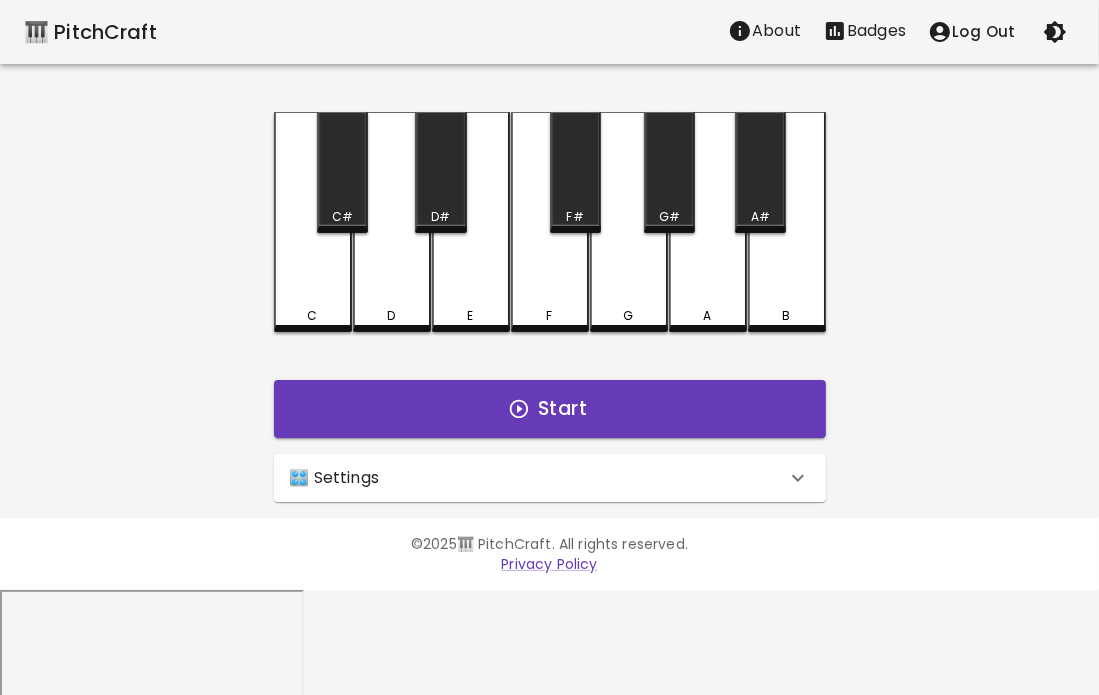 click on "🎹 PitchCraft About Badges  Log Out C C# D D# E F F# G G# A A# B Start 🎛️ Settings Level 11 | C, D, E, F, G, A, B, F#, C#, G#, D#, A# 21 Level Mode Selection Sequential Mode Chord Mode Default Mode Show Keyboard Shortcuts Show Note Names Autoplay next note Show Streak Octave(s) High Voice 4 Octave Instrument Piano acoustic_grand_piano Instrument" at bounding box center (549, 251) 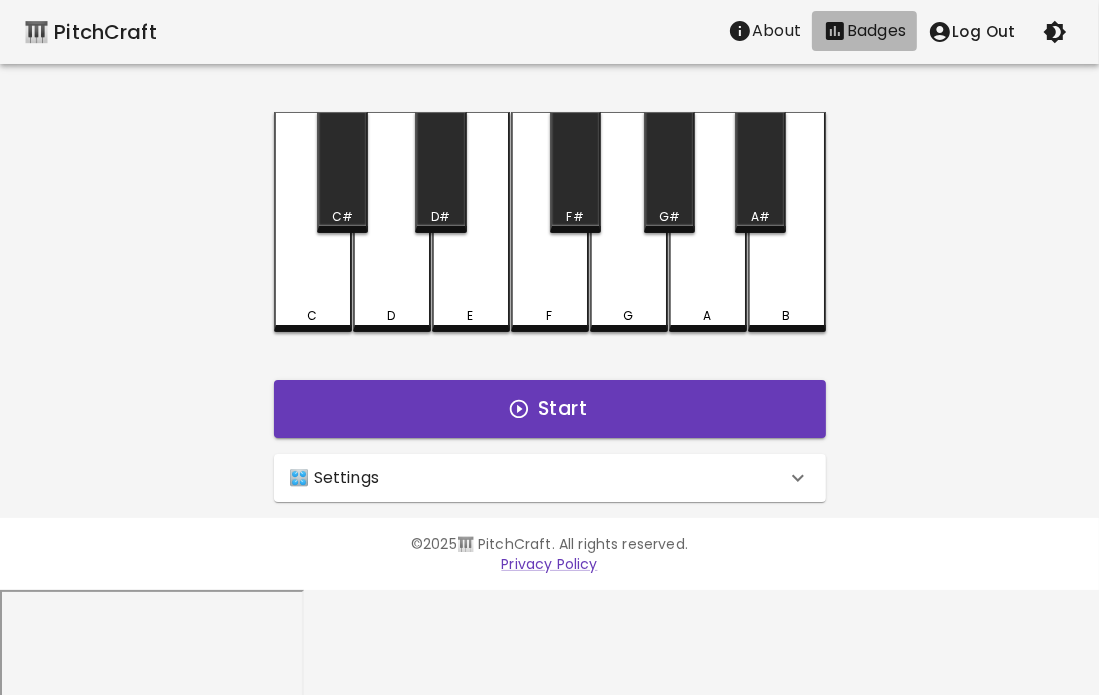 click on "Badges" at bounding box center (864, 31) 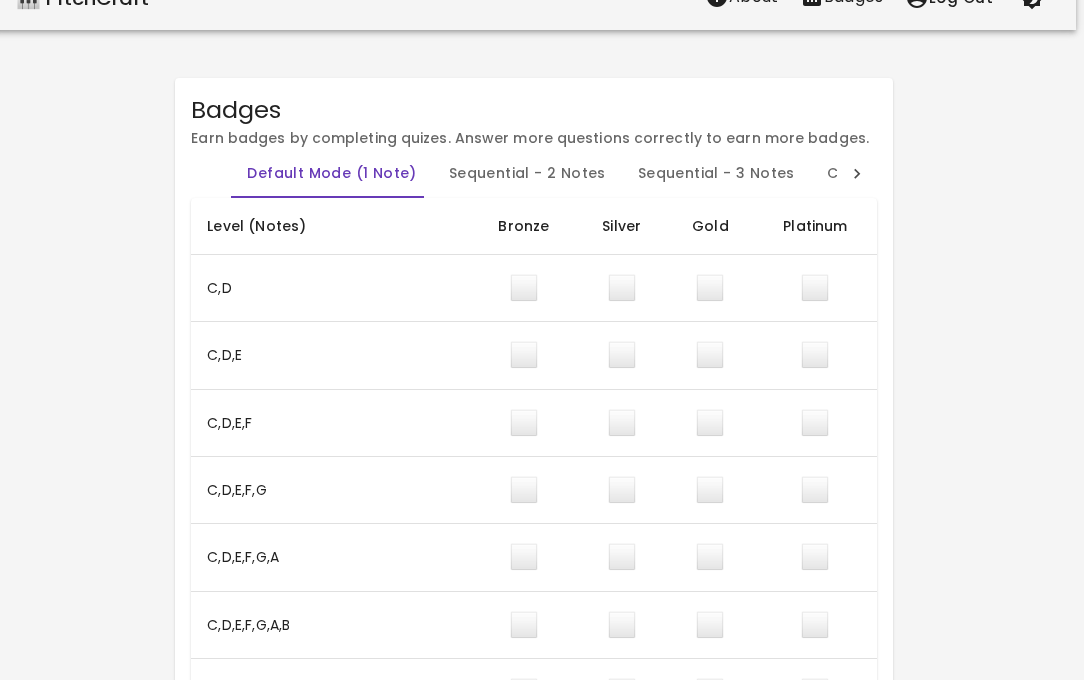 scroll, scrollTop: 0, scrollLeft: 8, axis: horizontal 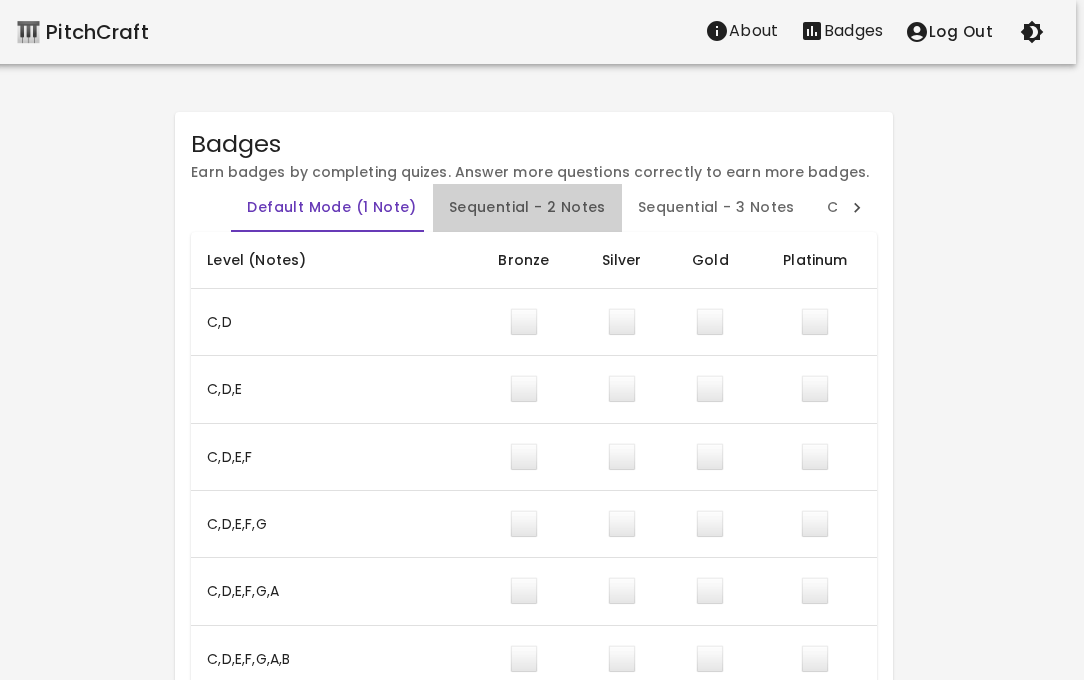 click on "Sequential - 2 Notes" at bounding box center [527, 208] 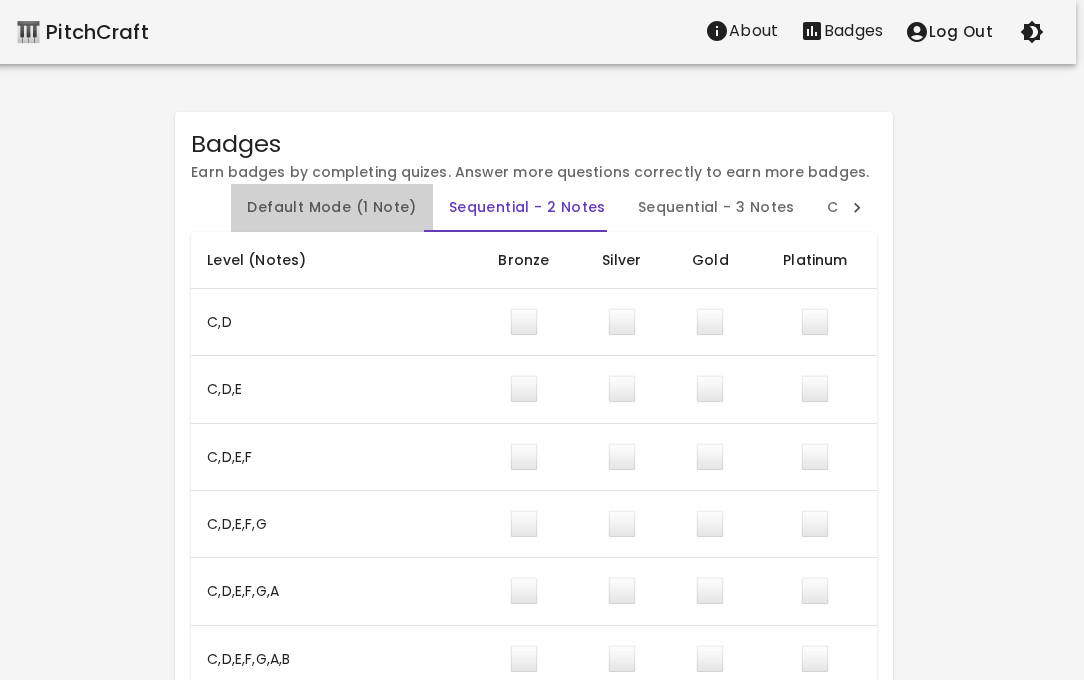 click on "Default Mode (1 Note)" at bounding box center (331, 208) 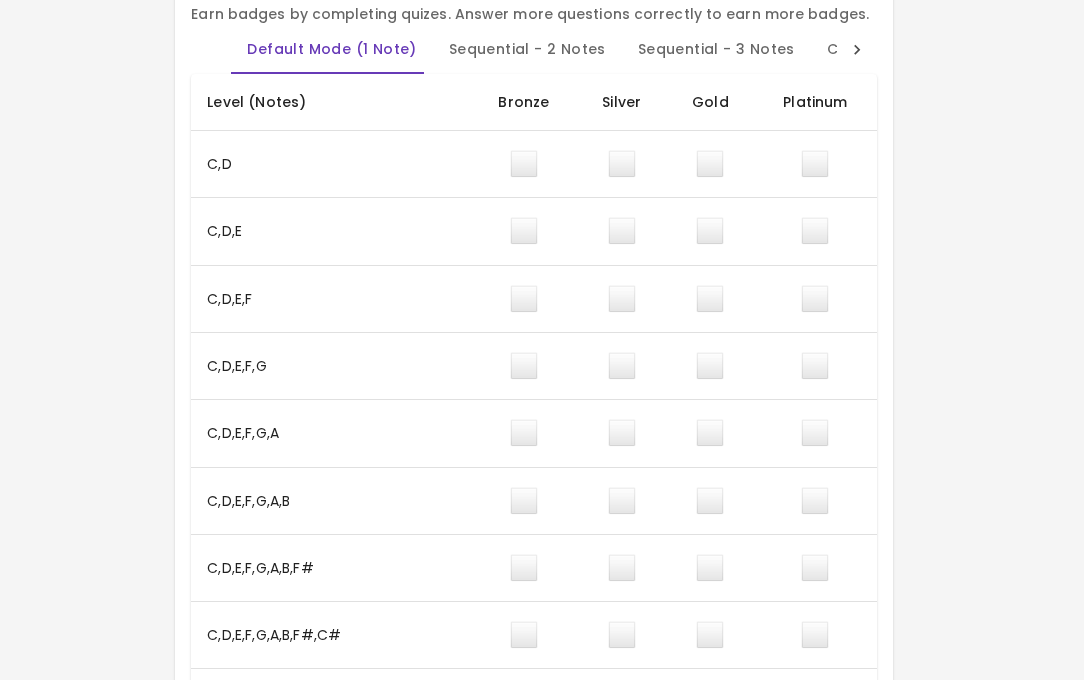 scroll, scrollTop: 159, scrollLeft: 8, axis: both 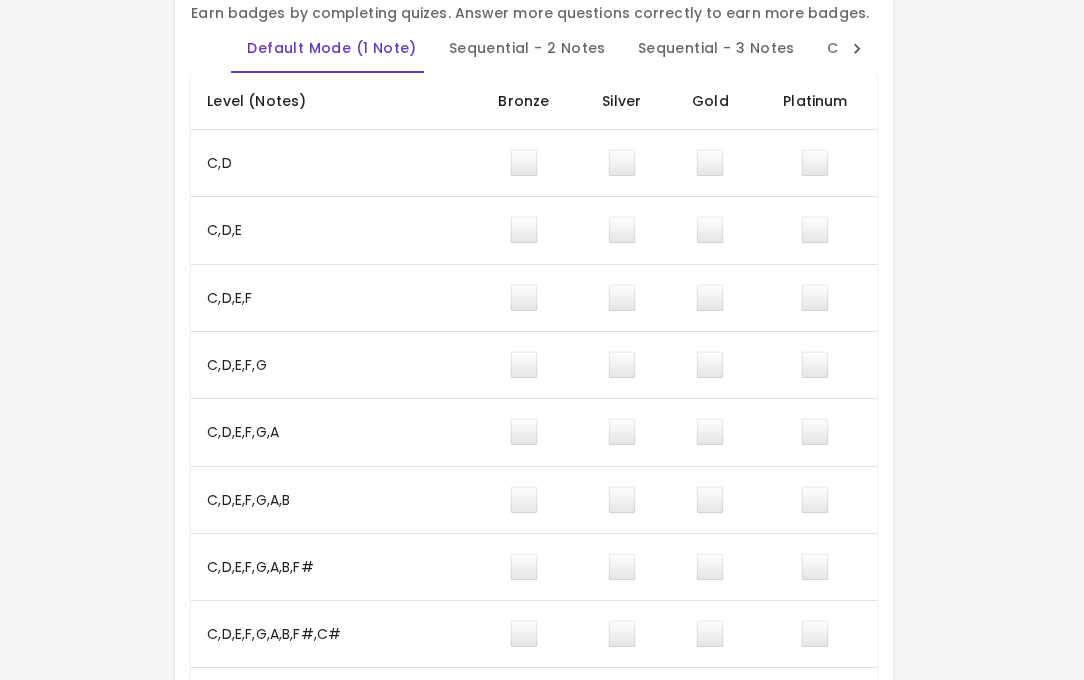 click 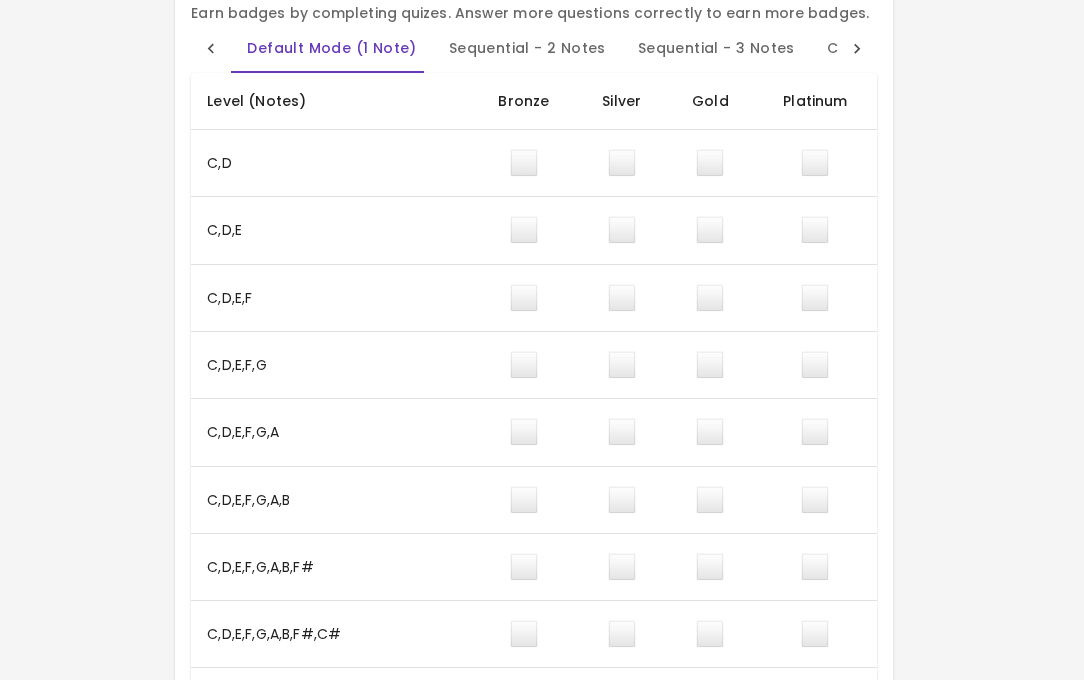 scroll, scrollTop: 0, scrollLeft: 252, axis: horizontal 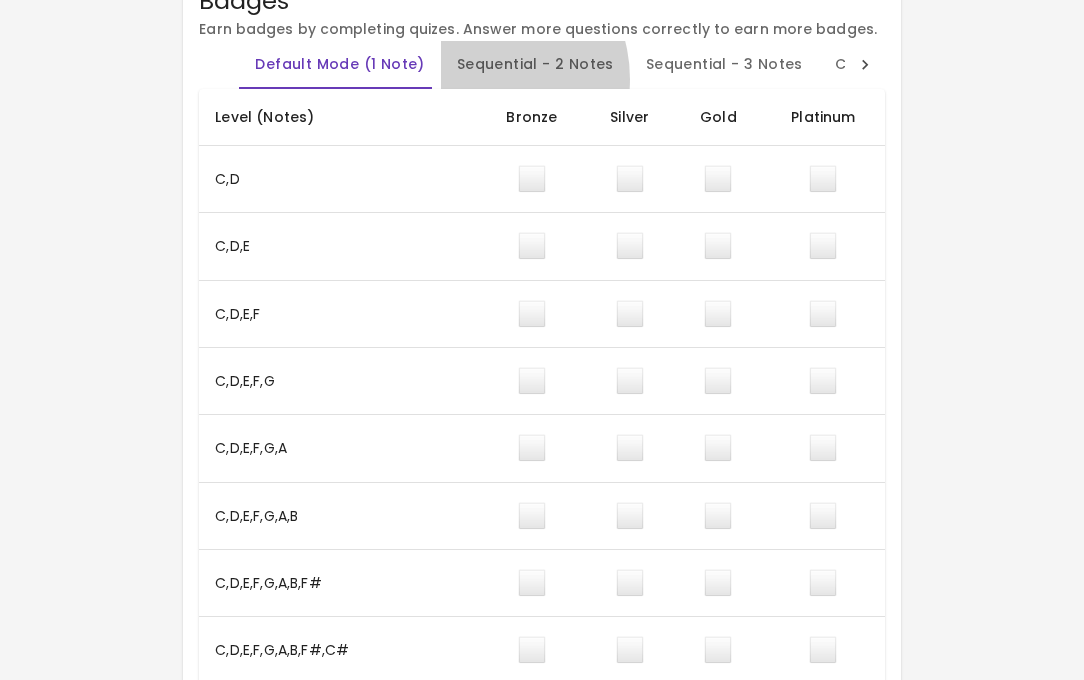 click on "Sequential - 2 Notes" at bounding box center [535, 65] 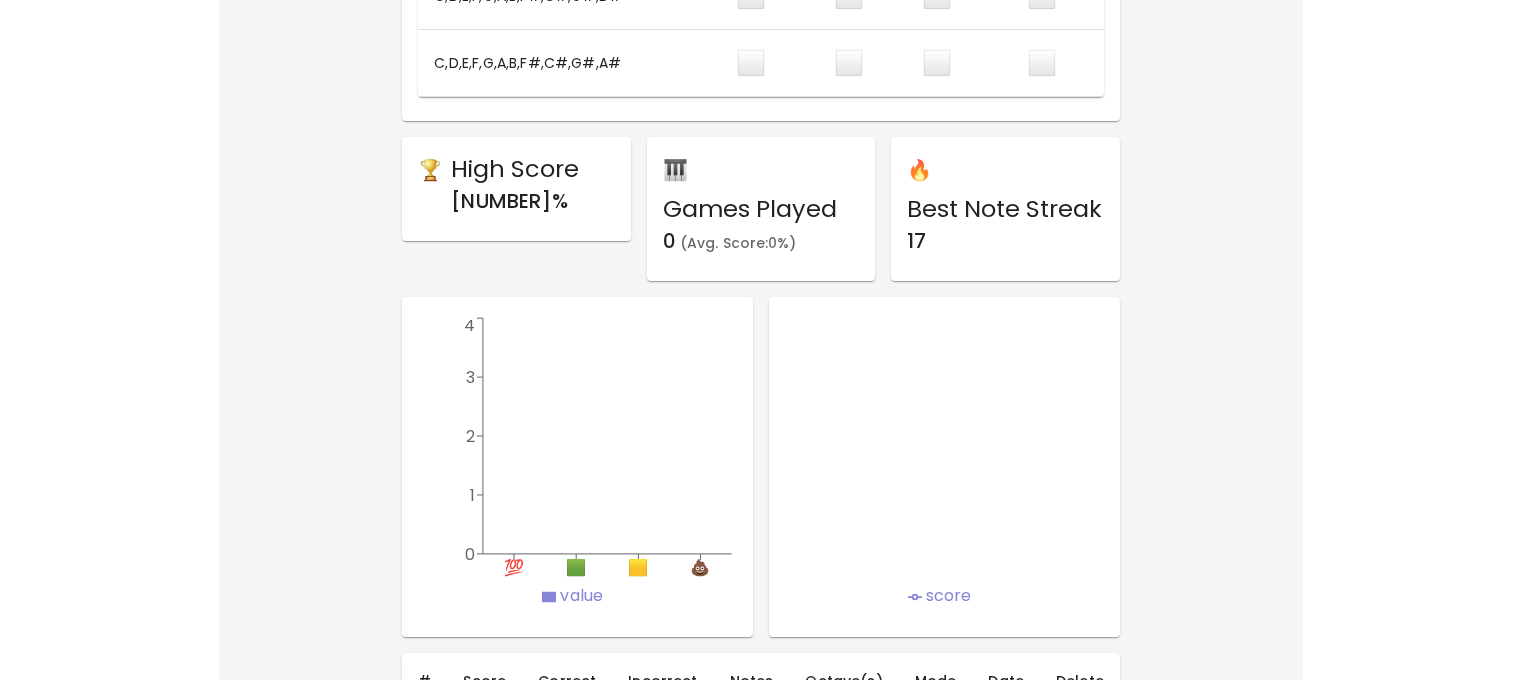 scroll, scrollTop: 934, scrollLeft: 0, axis: vertical 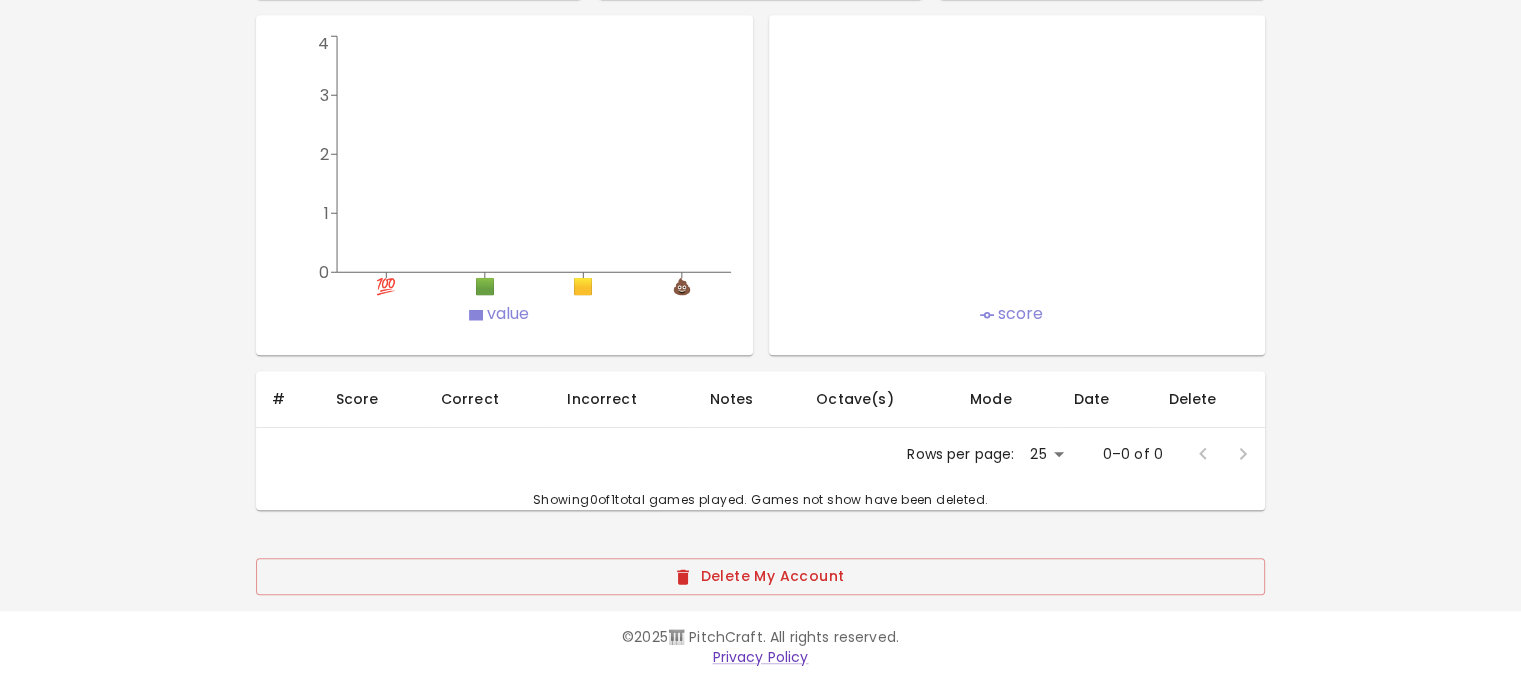click on "🎹 PitchCraft About Badges  Log Out Badges Earn badges by completing quizes. Answer more questions correctly to earn more badges. Default Mode (1 Note) Sequential - 2 Notes Sequential - 3 Notes Chord - 2 Notes Chord - 3 Notes Level (Notes) Bronze Silver Gold Platinum C,D ⬜ ⬜ ⬜ ⬜ C,D,E ⬜ ⬜ ⬜ ⬜ C,D,E,F ⬜ ⬜ ⬜ ⬜ C,D,E,F,G ⬜ ⬜ ⬜ ⬜ C,D,E,F,G,A ⬜ ⬜ ⬜ ⬜ C,D,E,F,G,A,B ⬜ ⬜ ⬜ ⬜ C,D,E,F,G,A,B,F# ⬜ ⬜ ⬜ ⬜ C,D,E,F,G,A,B,F#,C# ⬜ ⬜ ⬜ ⬜ C,D,E,F,G,A,B,F#,C#,G# ⬜ ⬜ ⬜ ⬜ C,D,E,F,G,A,B,F#,C#,G#,D# ⬜ ⬜ ⬜ ⬜ C,D,E,F,G,A,B,F#,C#,G#,A# ⬜ ⬜ ⬜ ⬜ 🏆 High Score [NUMBER] % 🎹 Games Played 0   (Avg. Score:  0 %) 🔥 Best Note Streak 17 💯 🟩 🟨 💩 0 1 2 3 4 value 💯 score # Score Correct Incorrect Notes Octave(s) Mode Date Delete Rows per page: 25 25 0–0 of 0 Showing  0  of  1  total games played. Games not show have been deleted. Delete My Account ©  [YEAR]  🎹 PitchCraft. All rights reserved. Privacy Policy
25" at bounding box center [760, -165] 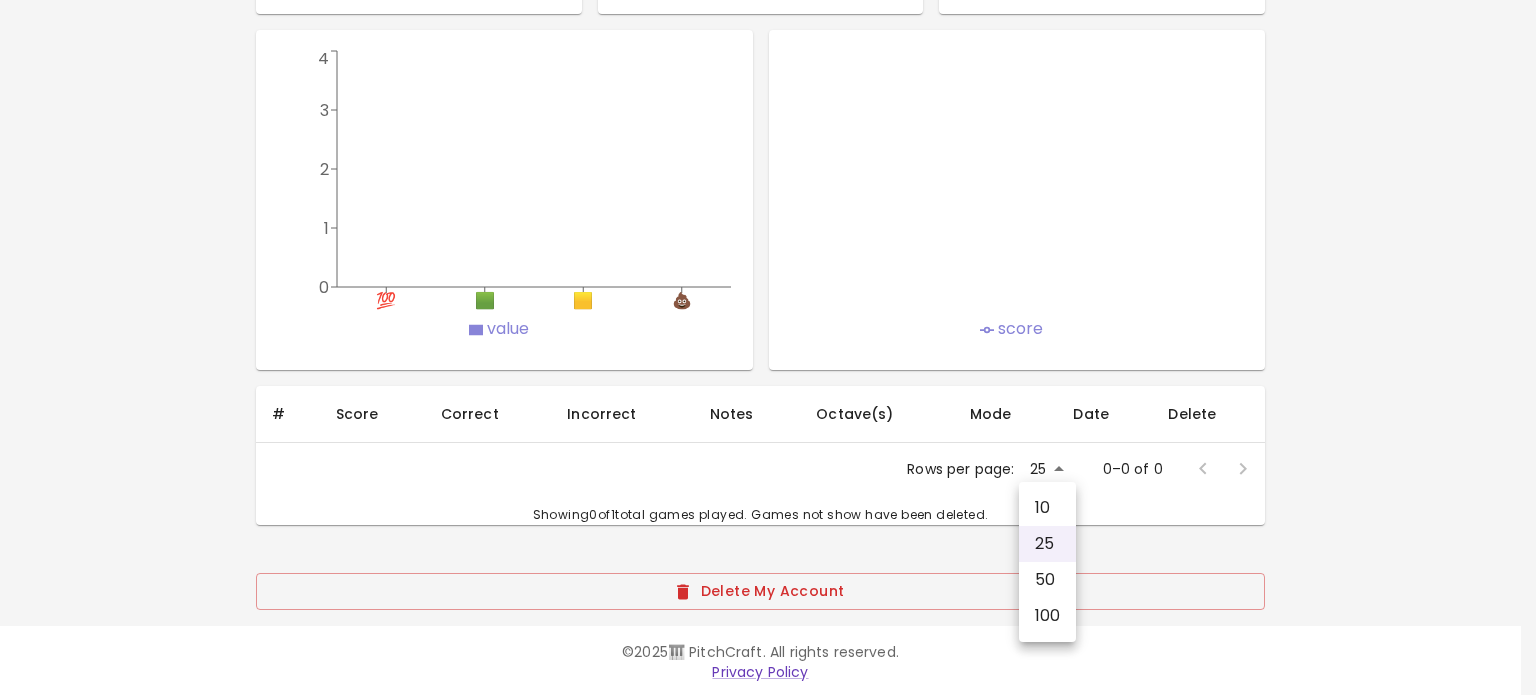 click on "10" at bounding box center (1047, 508) 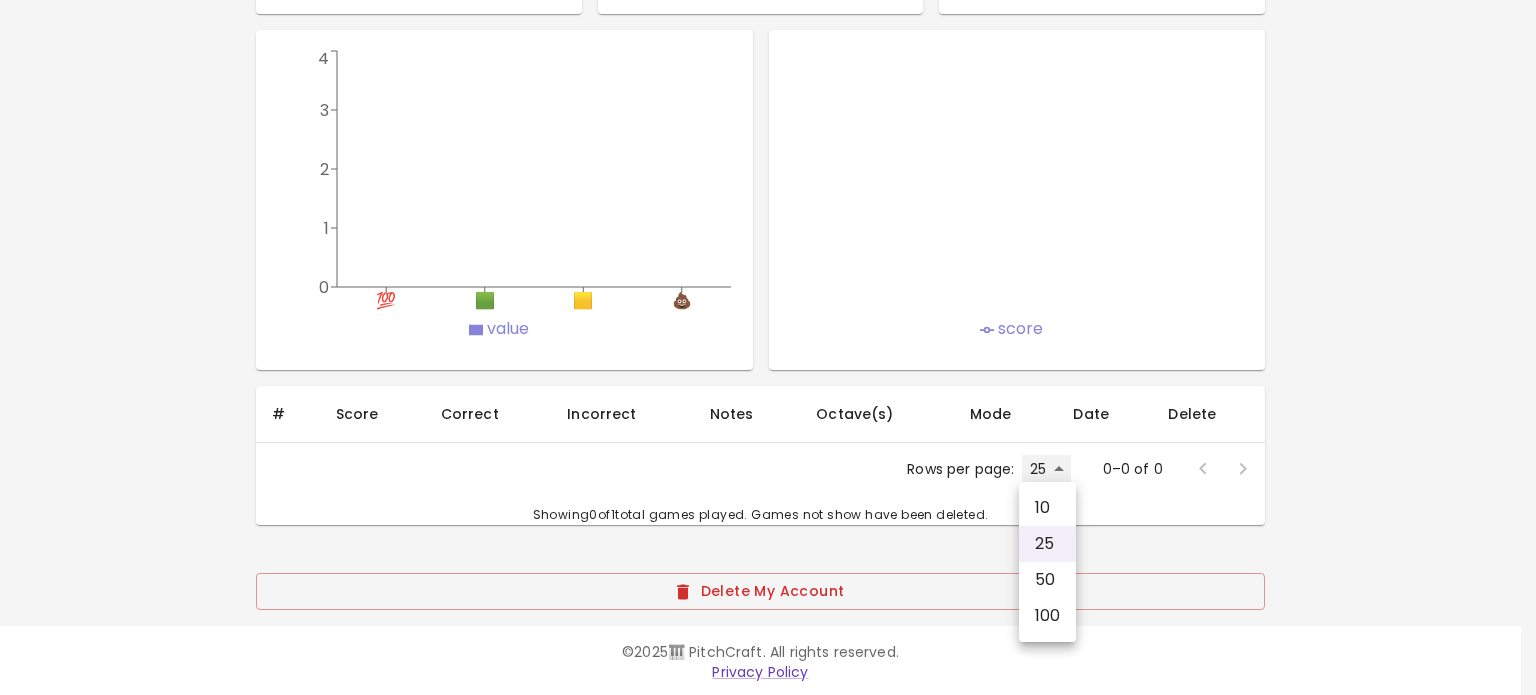 type on "10" 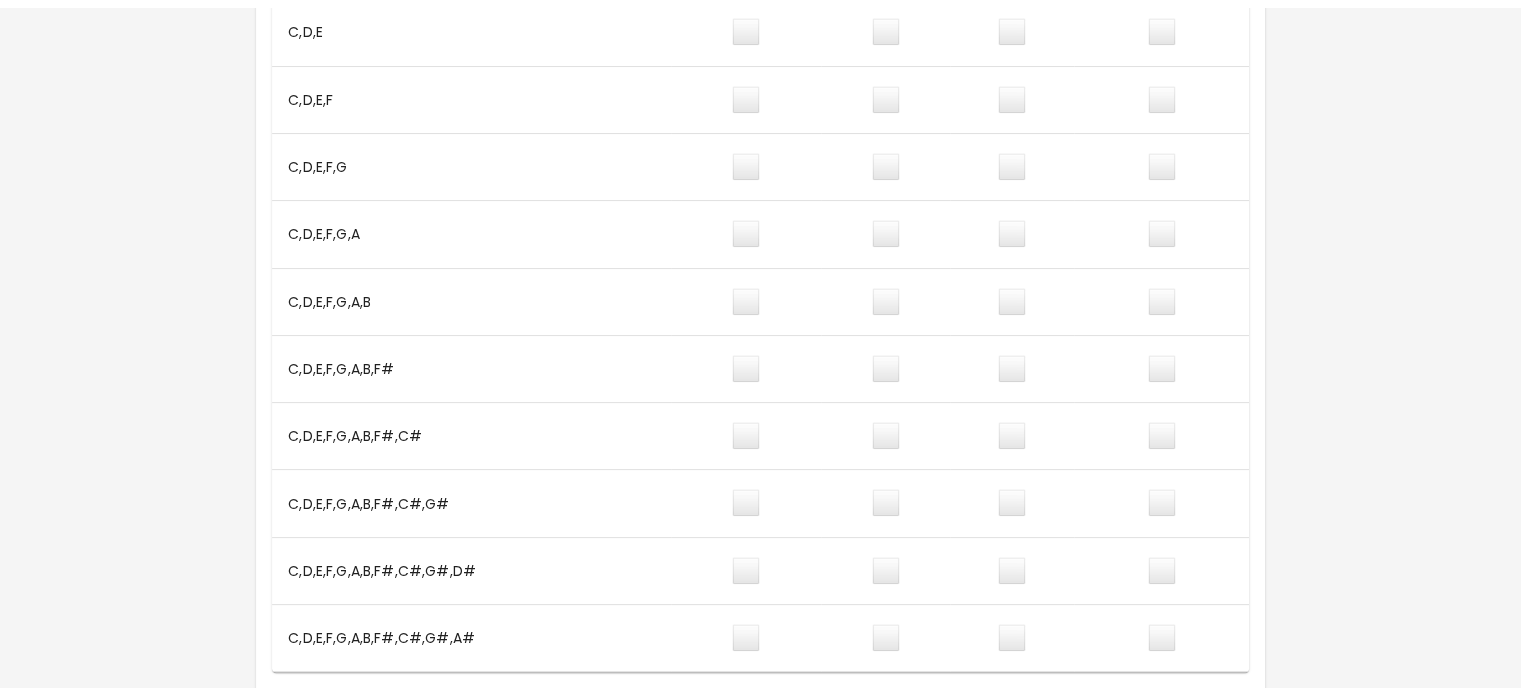 scroll, scrollTop: 0, scrollLeft: 0, axis: both 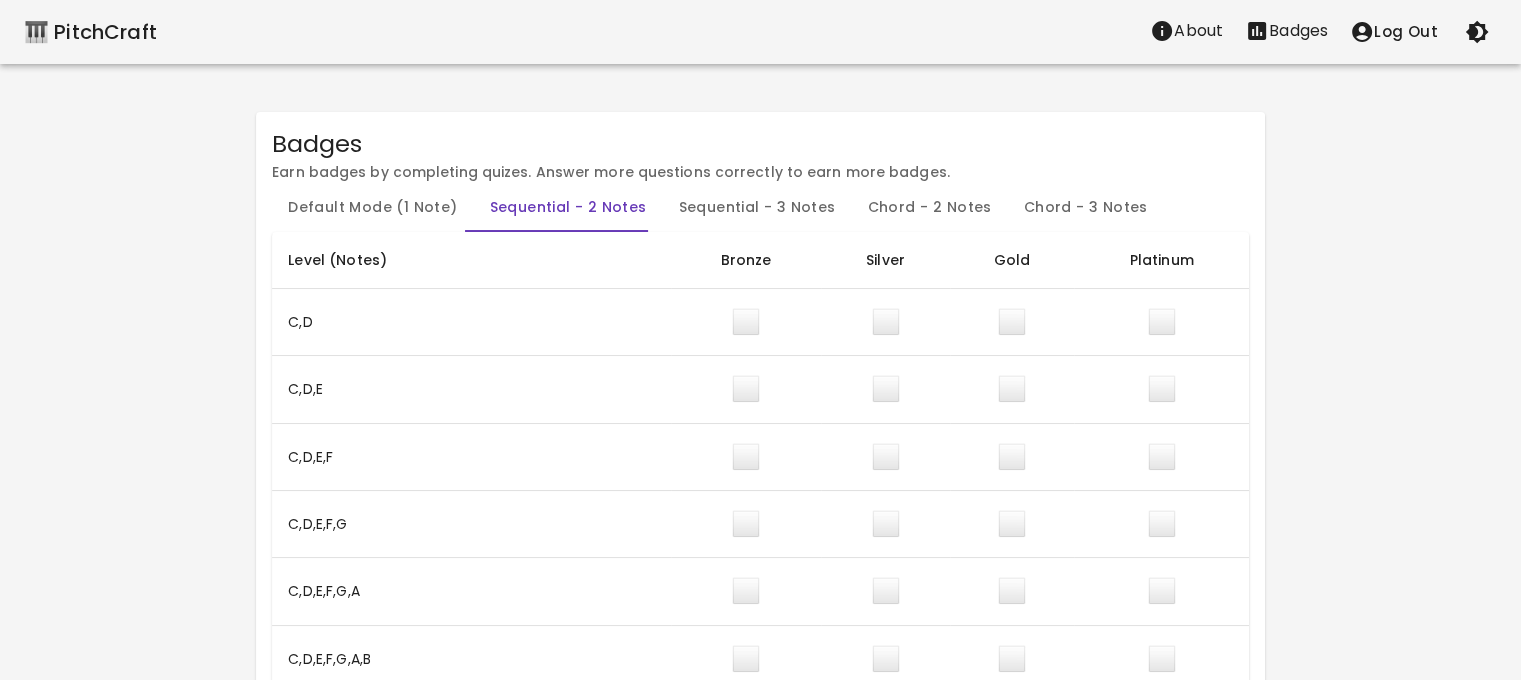click on "🎹 PitchCraft" at bounding box center [90, 32] 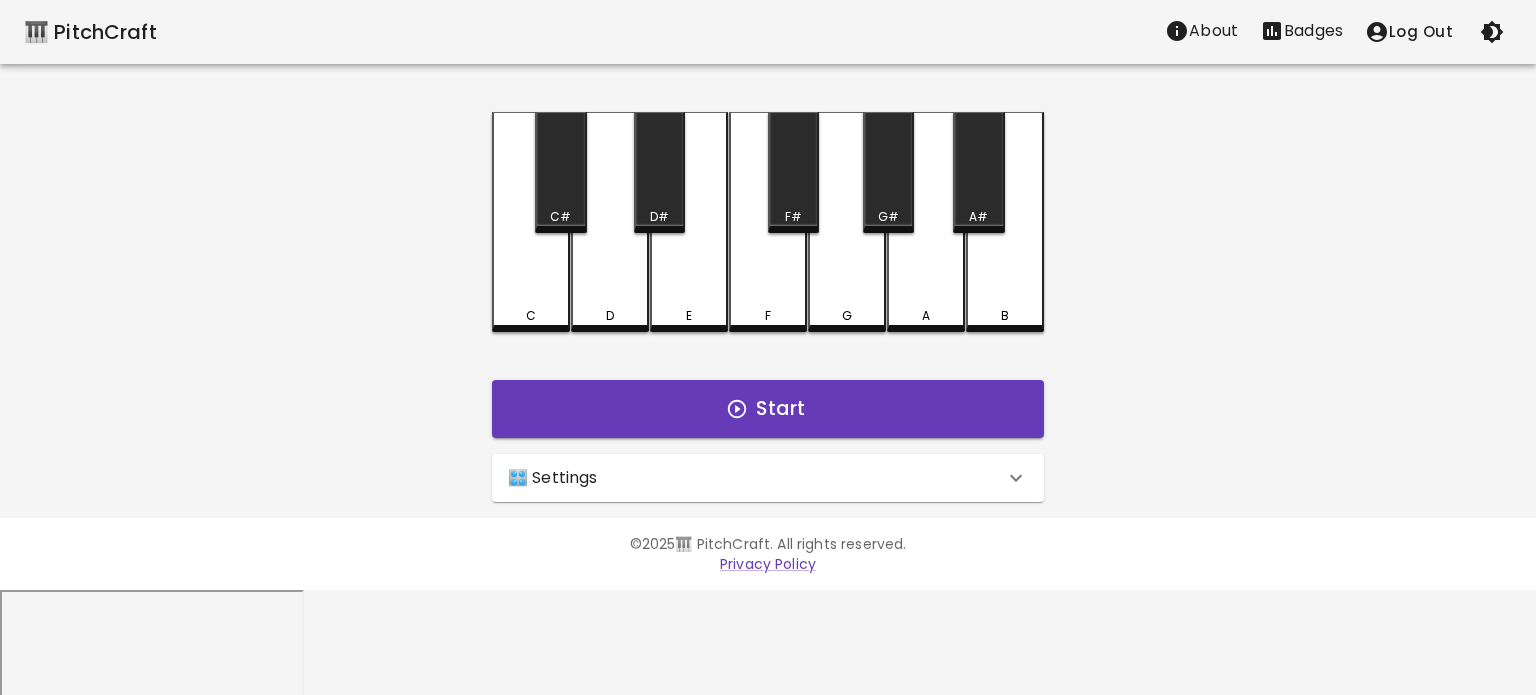 click on "🎹 PitchCraft About Badges  Log Out C C# D D# E F F# G G# A A# B Start 🎛️ Settings Level 11 | C, D, E, F, G, A, B, F#, C#, G#, D#, A# 21 Level Mode Selection Sequential Mode Chord Mode Default Mode Show Keyboard Shortcuts Show Note Names Autoplay next note Show Streak Octave(s) High Voice 4 Octave Instrument Piano acoustic_grand_piano Instrument" at bounding box center (768, 251) 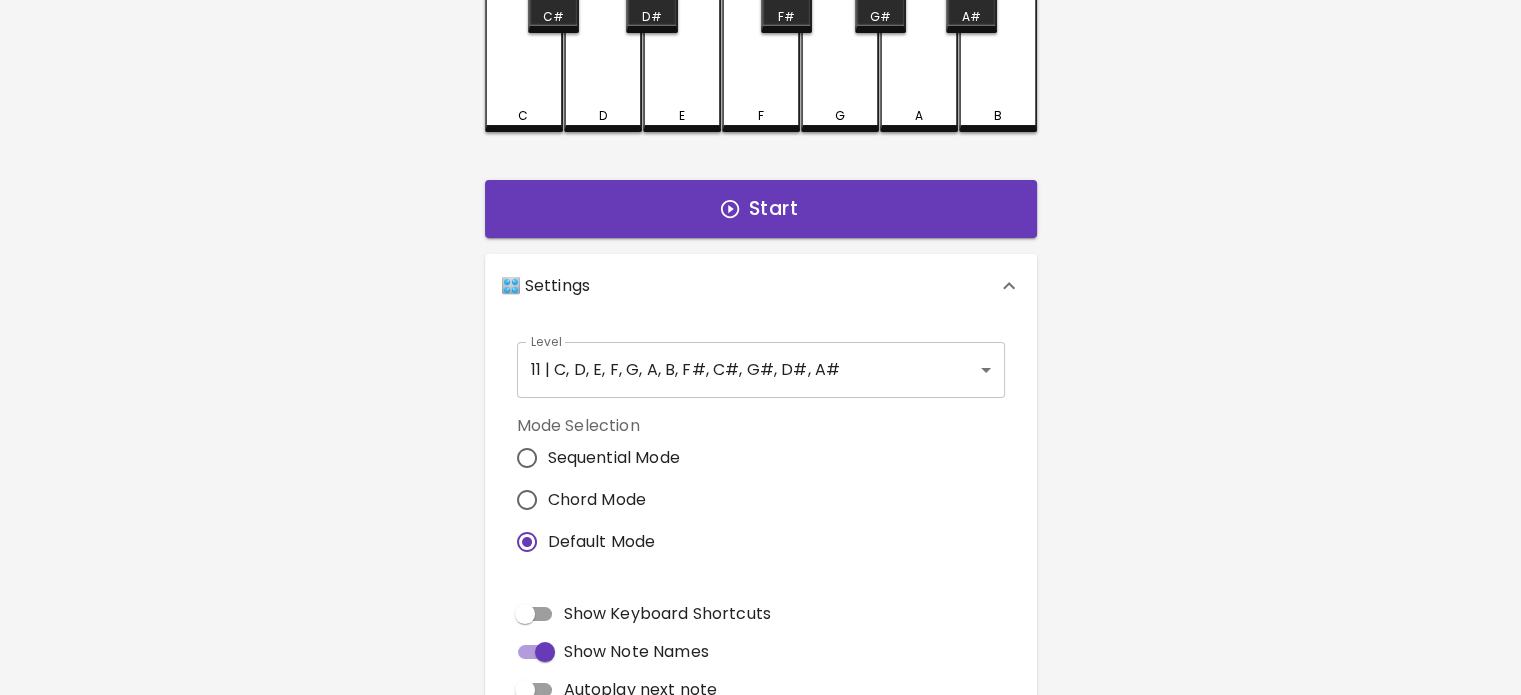 scroll, scrollTop: 515, scrollLeft: 0, axis: vertical 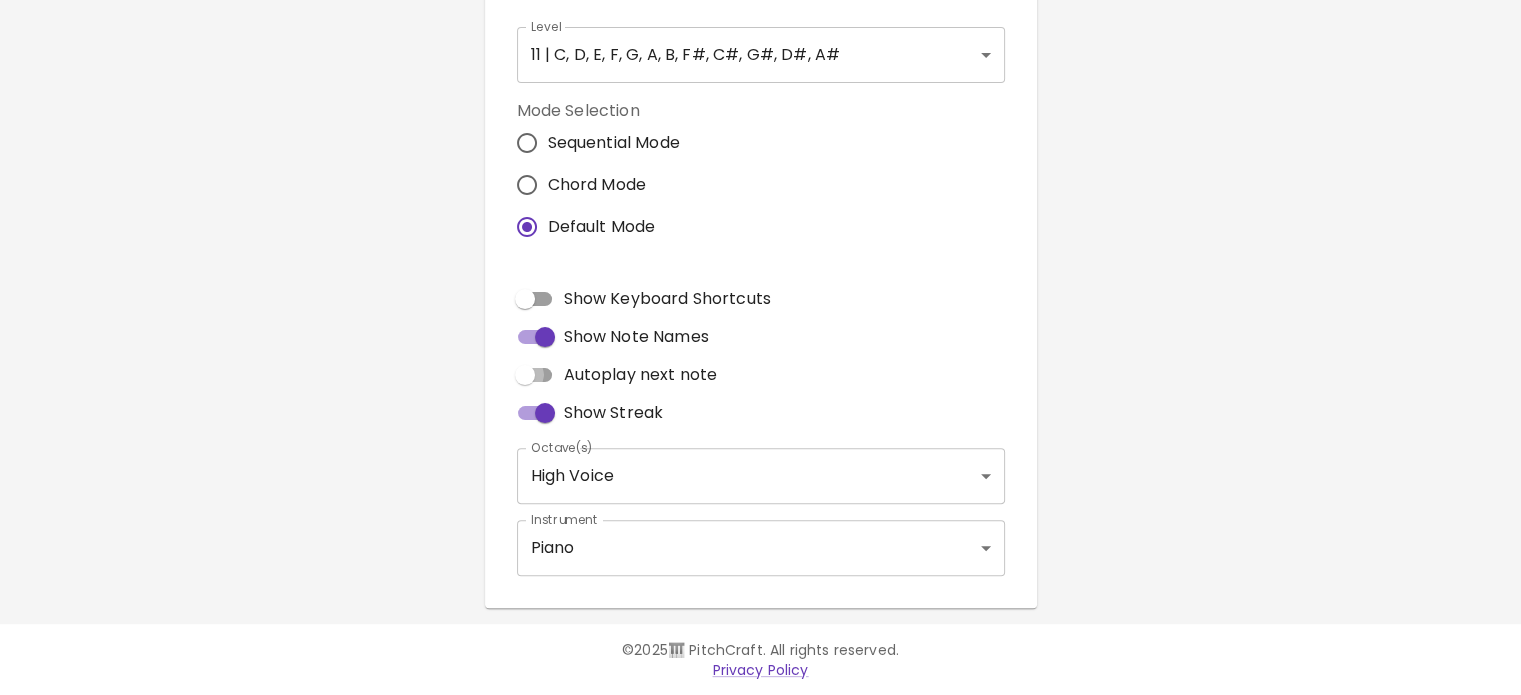 click on "Autoplay next note" at bounding box center [525, 375] 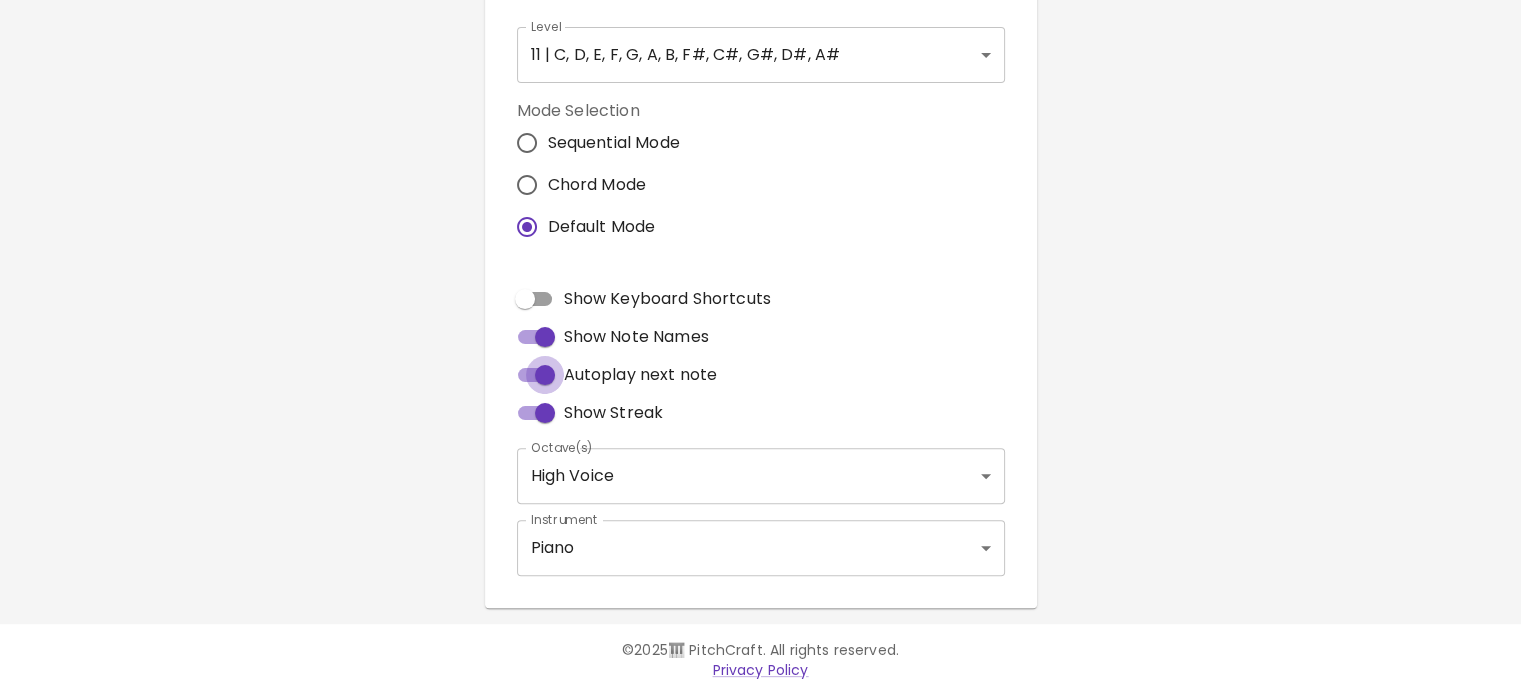 click on "Autoplay next note" at bounding box center (545, 375) 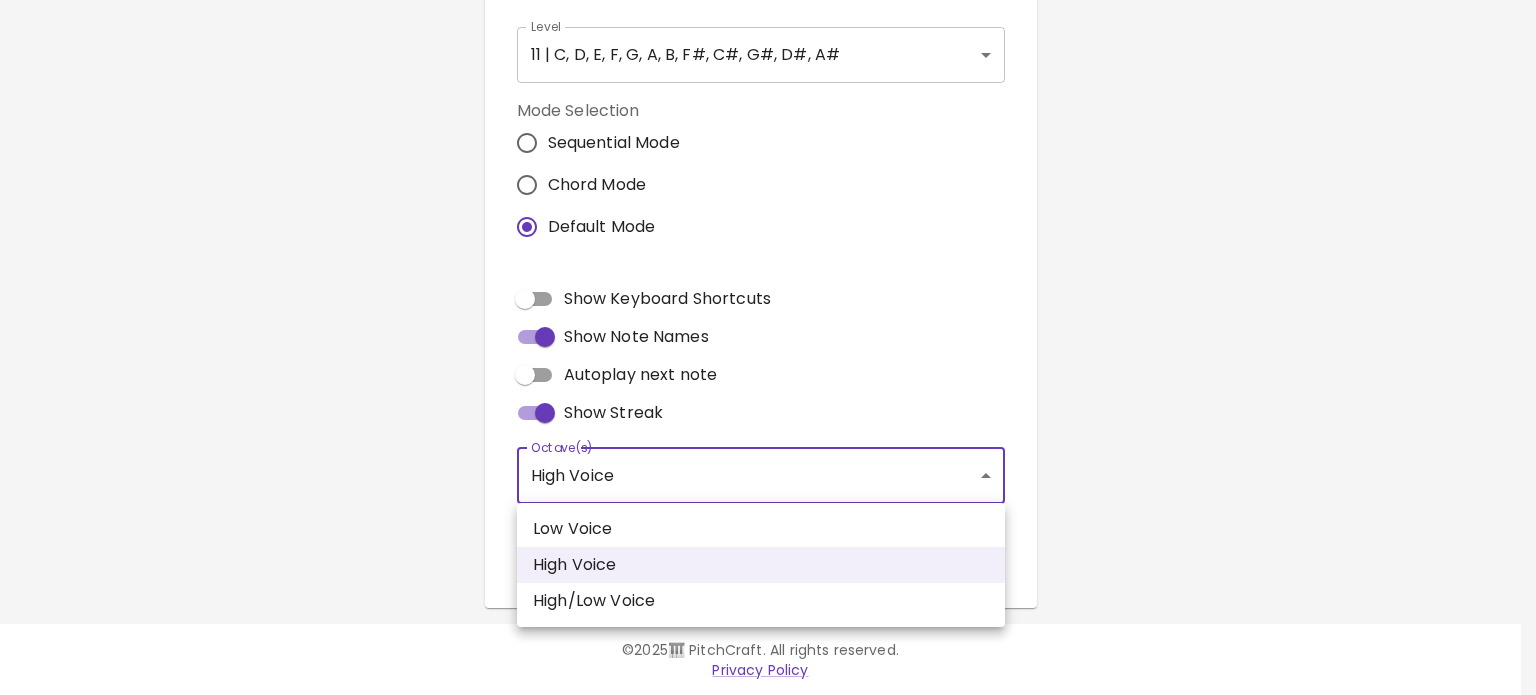 click on "🎹 PitchCraft About Badges  Log Out C C# D D# E F F# G G# A A# B Start 🎛️ Settings Level 11 | C, D, E, F, G, A, B, F#, C#, G#, D#, A# 21 Level Mode Selection Sequential Mode Chord Mode Default Mode Show Keyboard Shortcuts Show Note Names Autoplay next note Show Streak Octave(s) High Voice 4 Octave Instrument Piano acoustic_grand_piano Instrument ©  [YEAR]  🎹 PitchCraft. All rights reserved. Privacy Policy
About Badges Log Out Profile My account 25 Low Voice High Voice High/Low Voice" at bounding box center (768, 171) 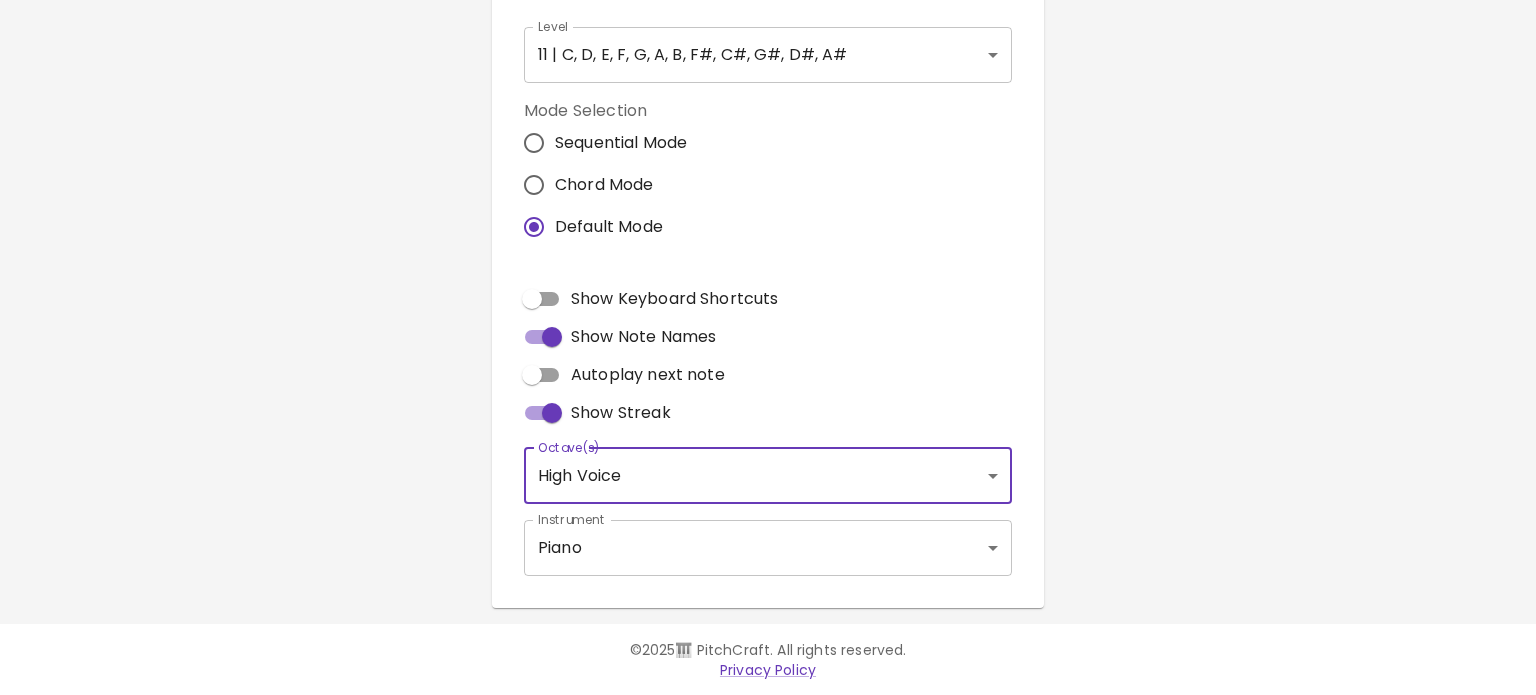 click on "🎹 PitchCraft About Badges  Log Out C C# D D# E F F# G G# A A# B Start 🎛️ Settings Level 11 | C, D, E, F, G, A, B, F#, C#, G#, D#, A# 21 Level Mode Selection Sequential Mode Chord Mode Default Mode Show Keyboard Shortcuts Show Note Names Autoplay next note Show Streak Octave(s) High Voice 4 Octave Instrument Piano acoustic_grand_piano Instrument ©  [YEAR]  🎹 PitchCraft. All rights reserved. Privacy Policy
About Badges Log Out Profile My account 25" at bounding box center [768, 171] 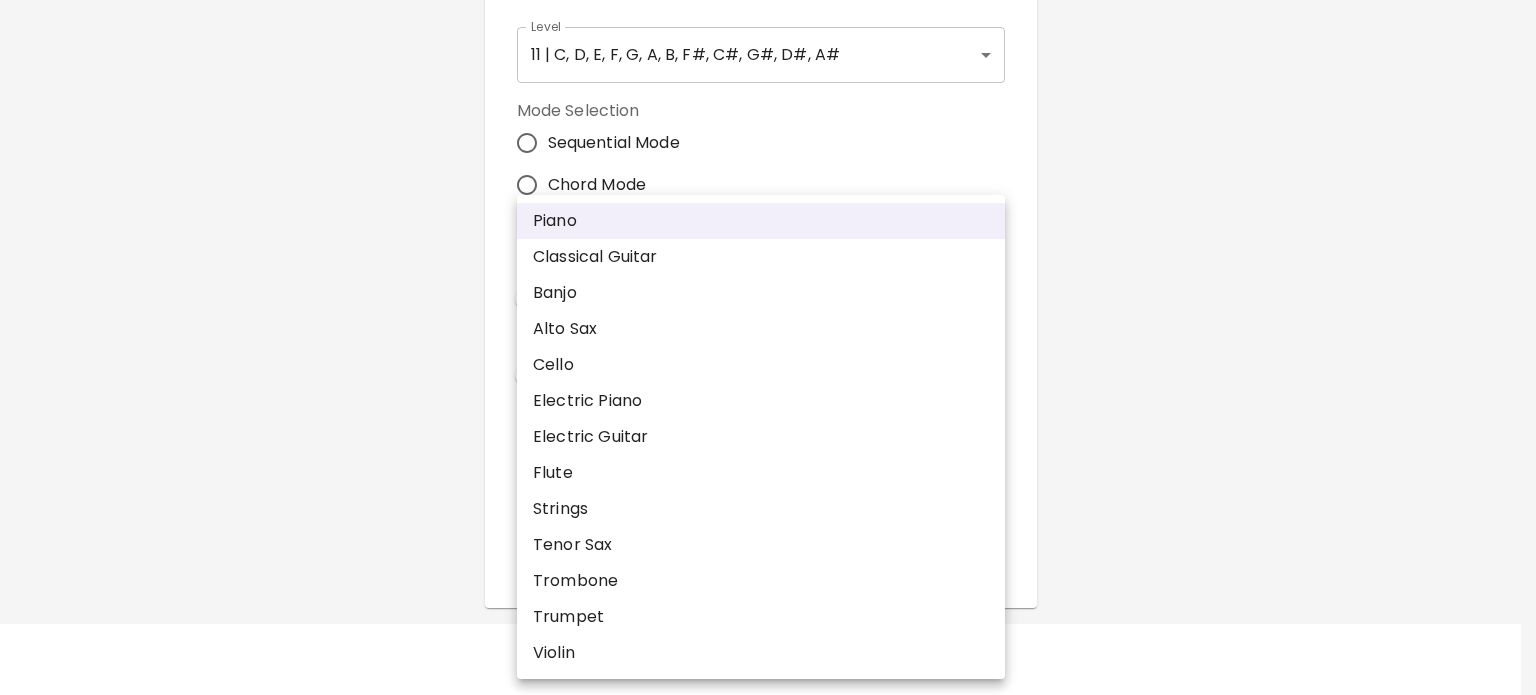click at bounding box center (768, 347) 